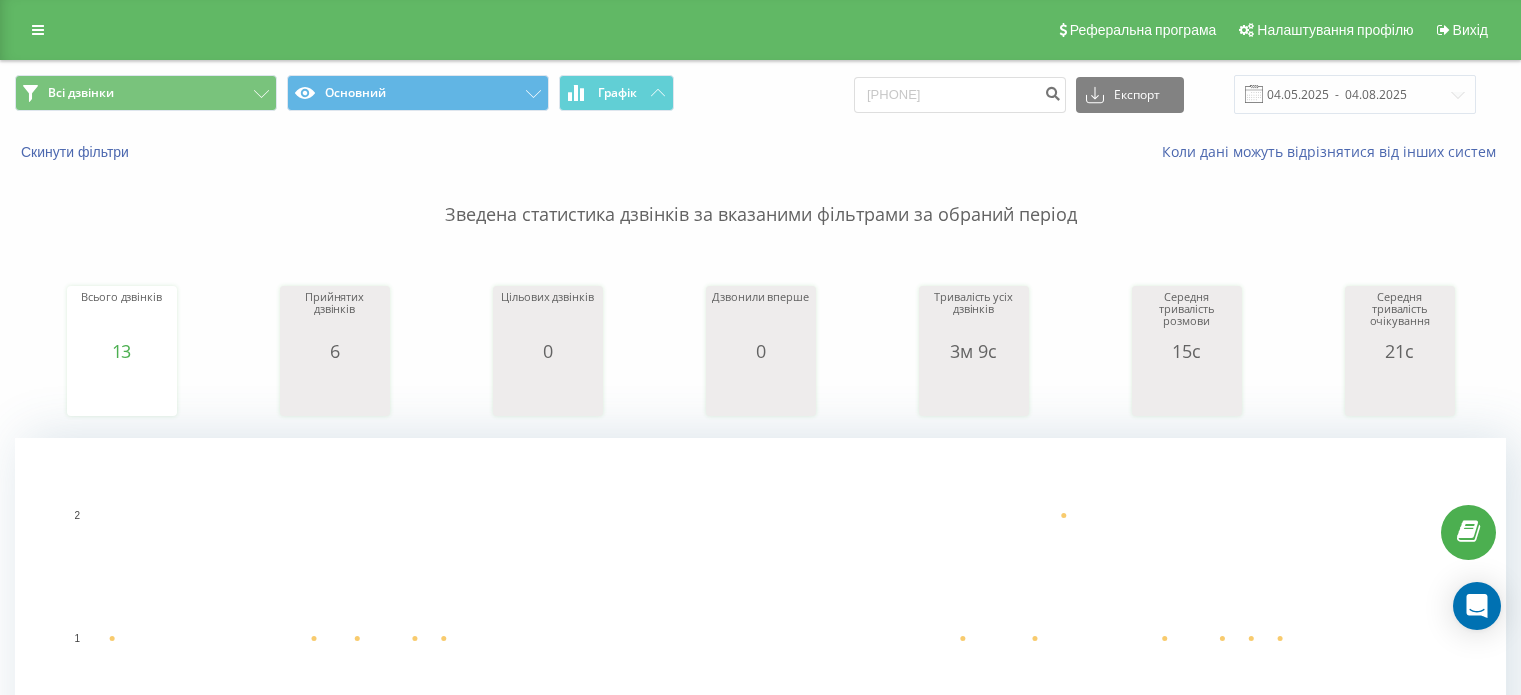 scroll, scrollTop: 0, scrollLeft: 0, axis: both 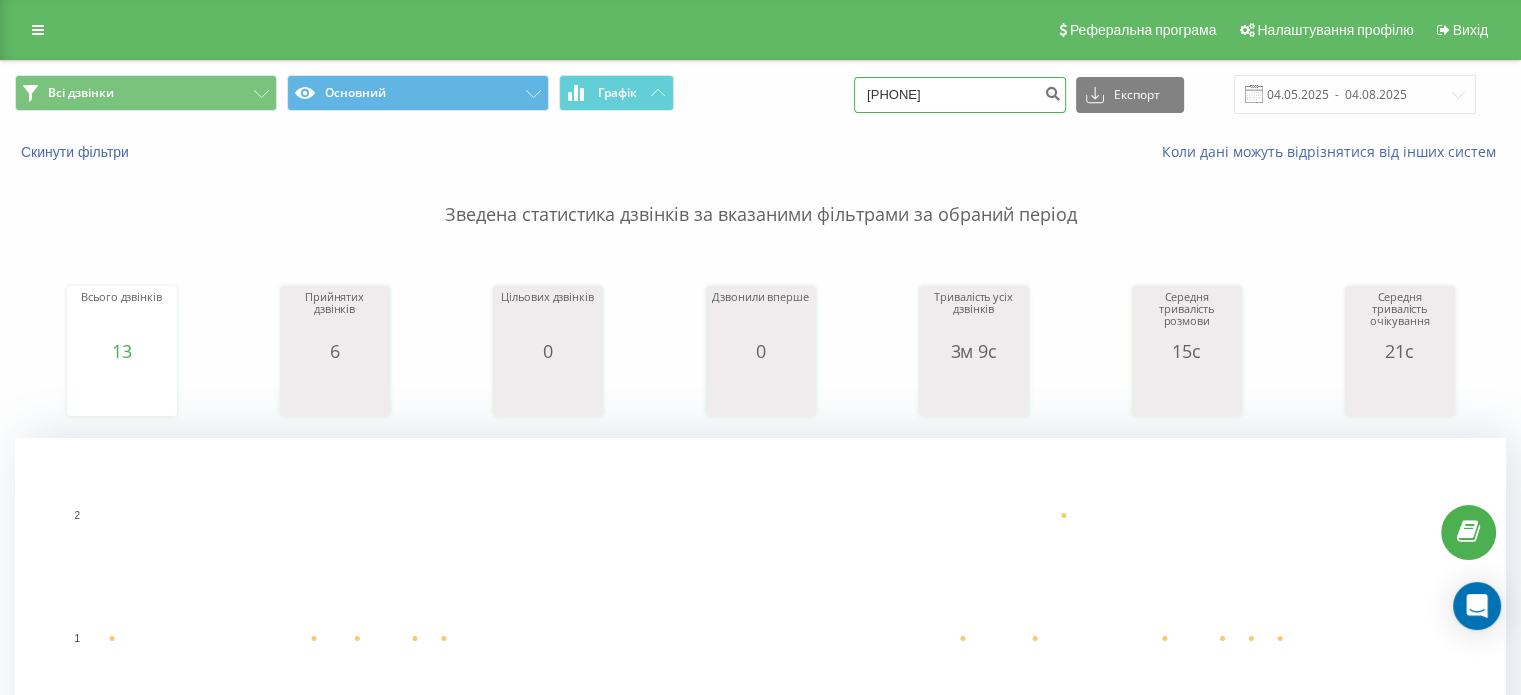 click on "0938461406" at bounding box center [960, 95] 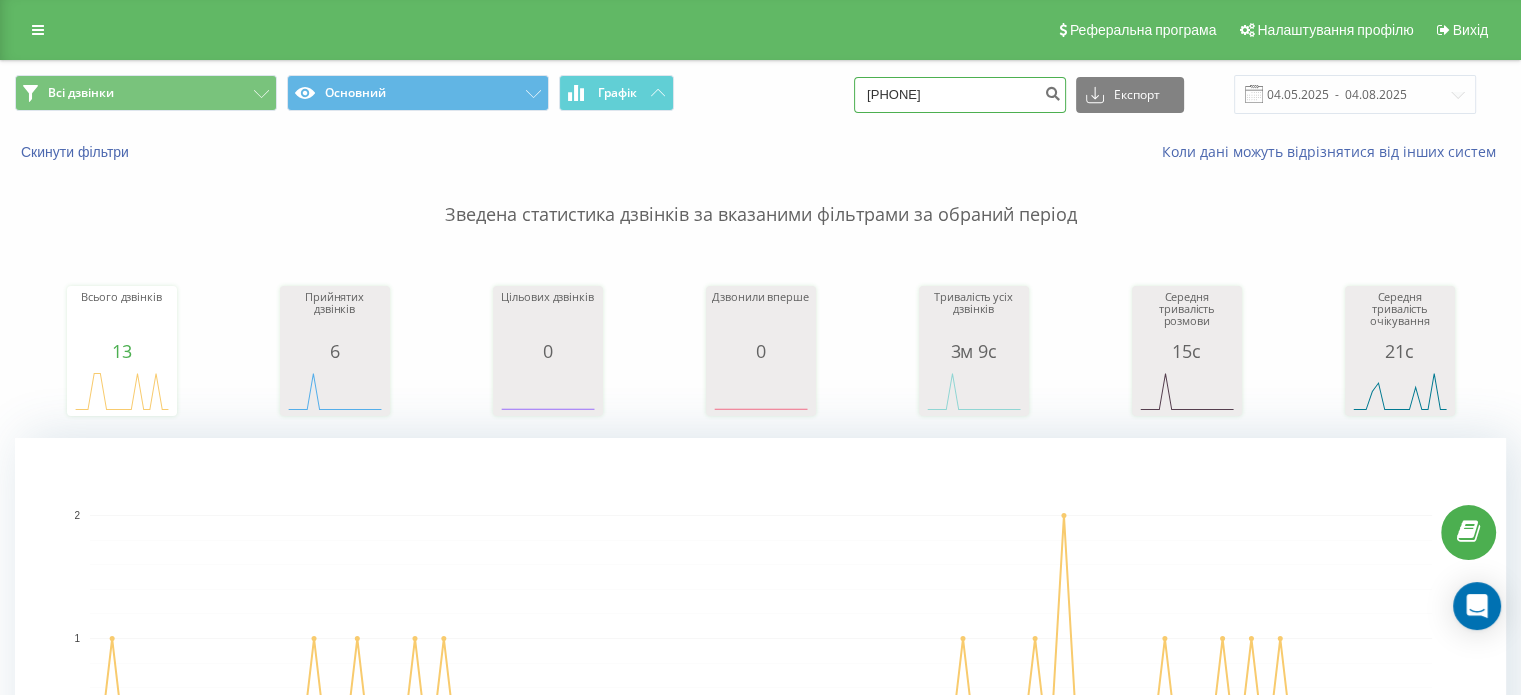 type on "0986184109" 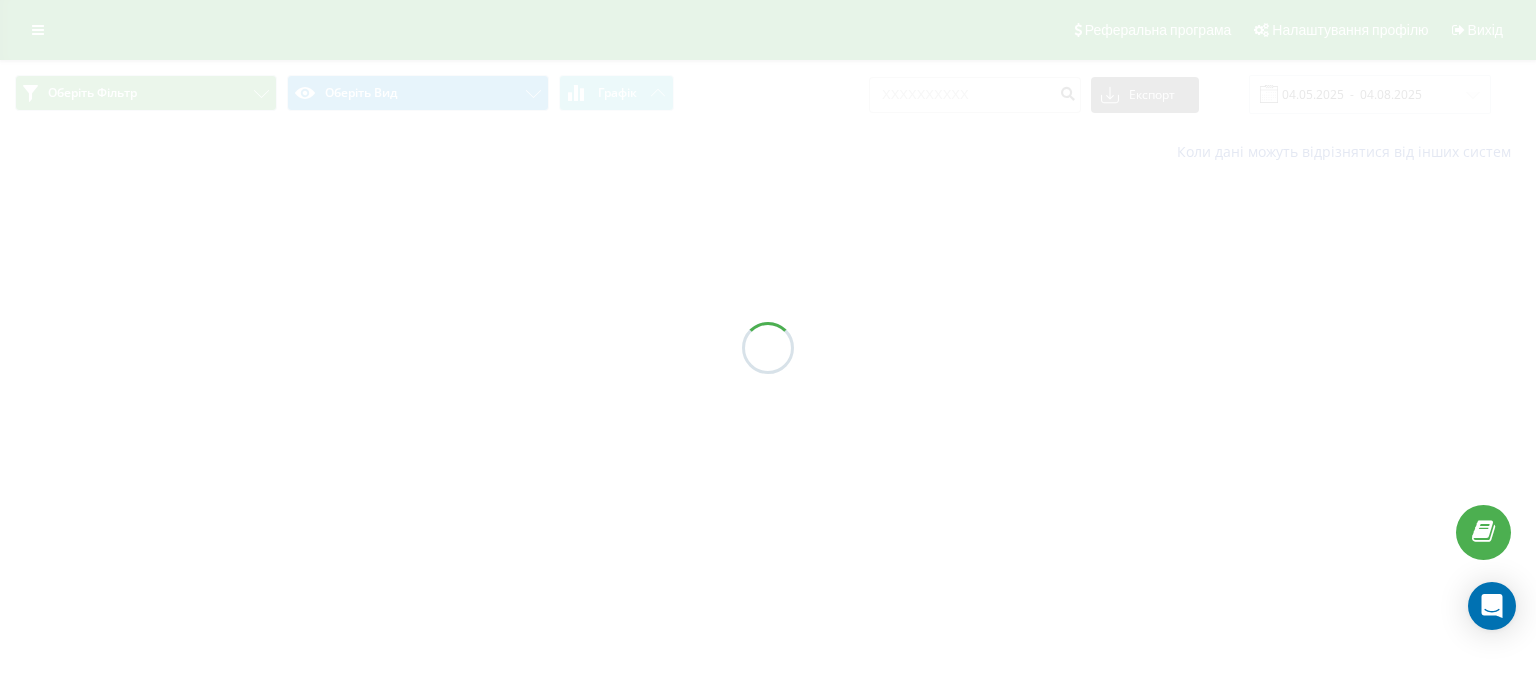 scroll, scrollTop: 0, scrollLeft: 0, axis: both 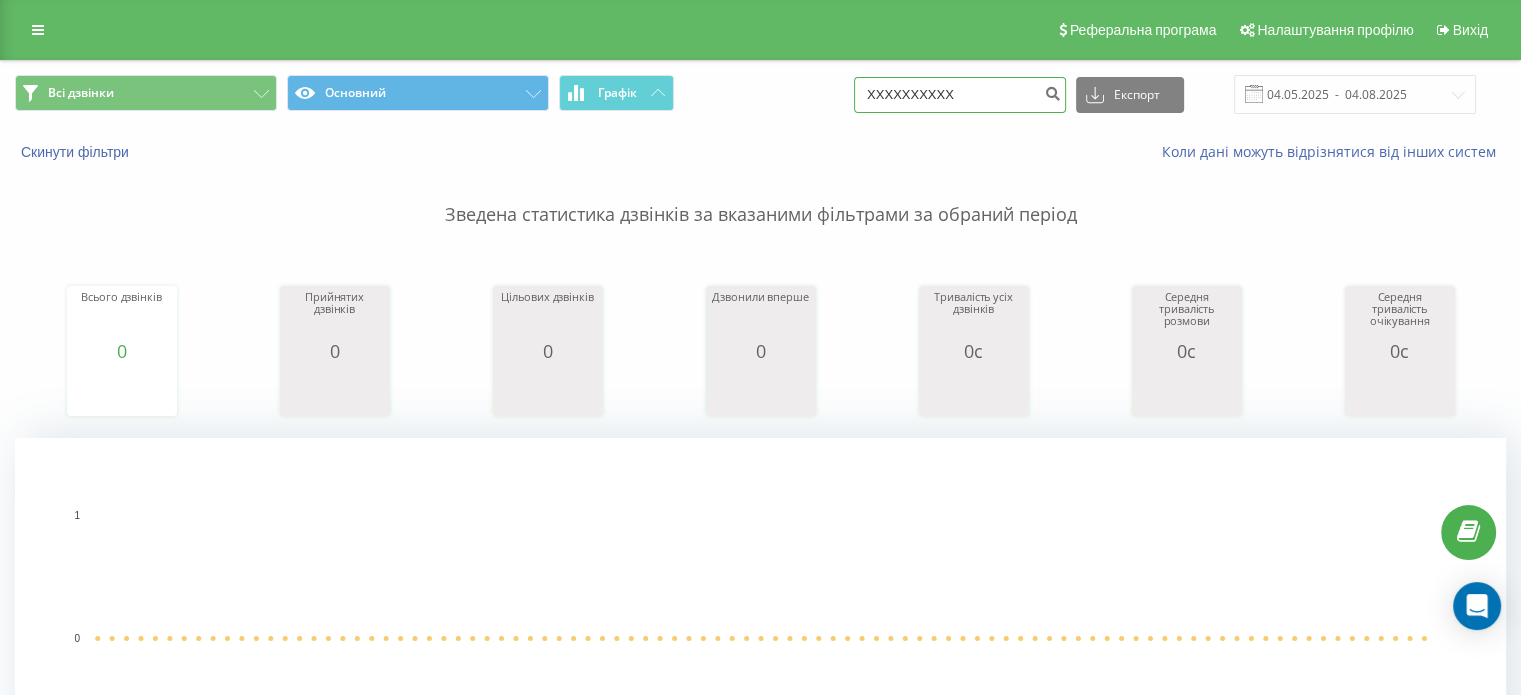 click on "0986184109" at bounding box center [960, 95] 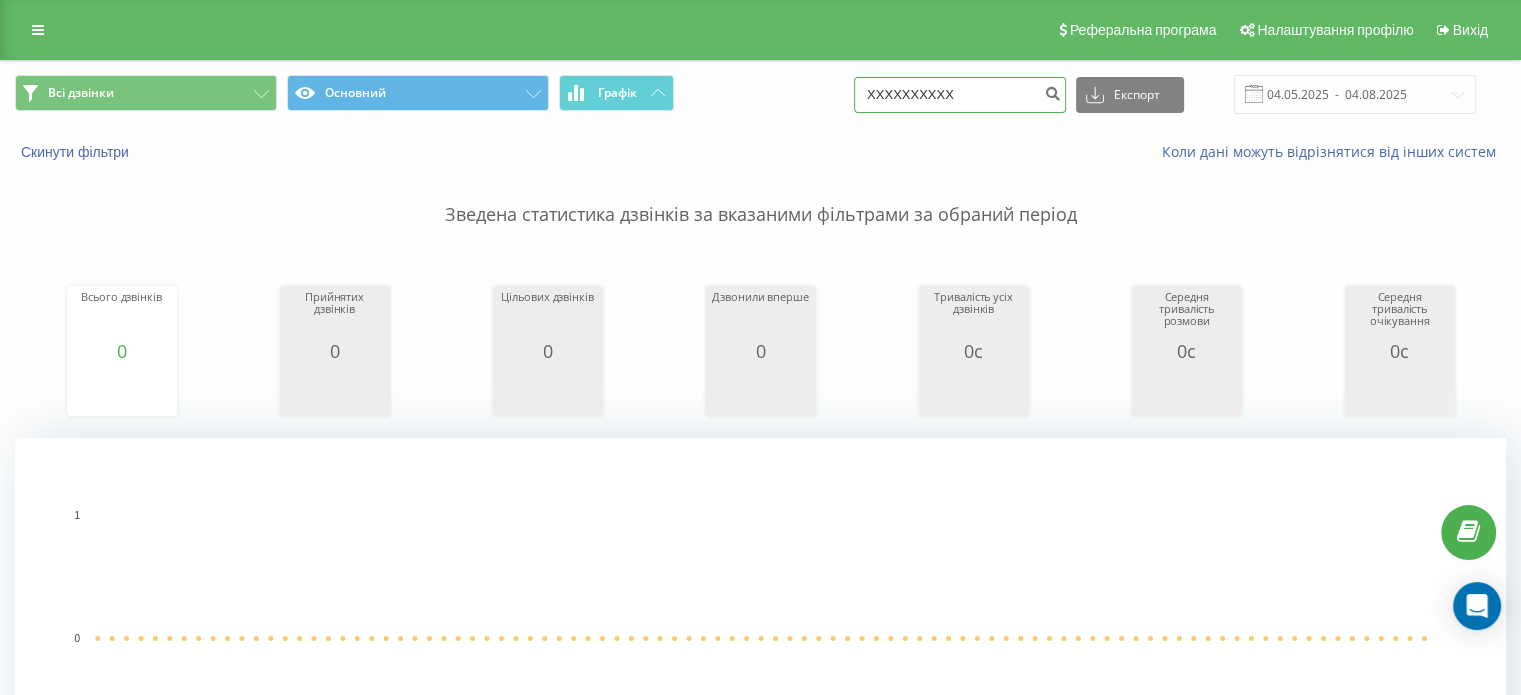 paste on "(67) 681 02 12" 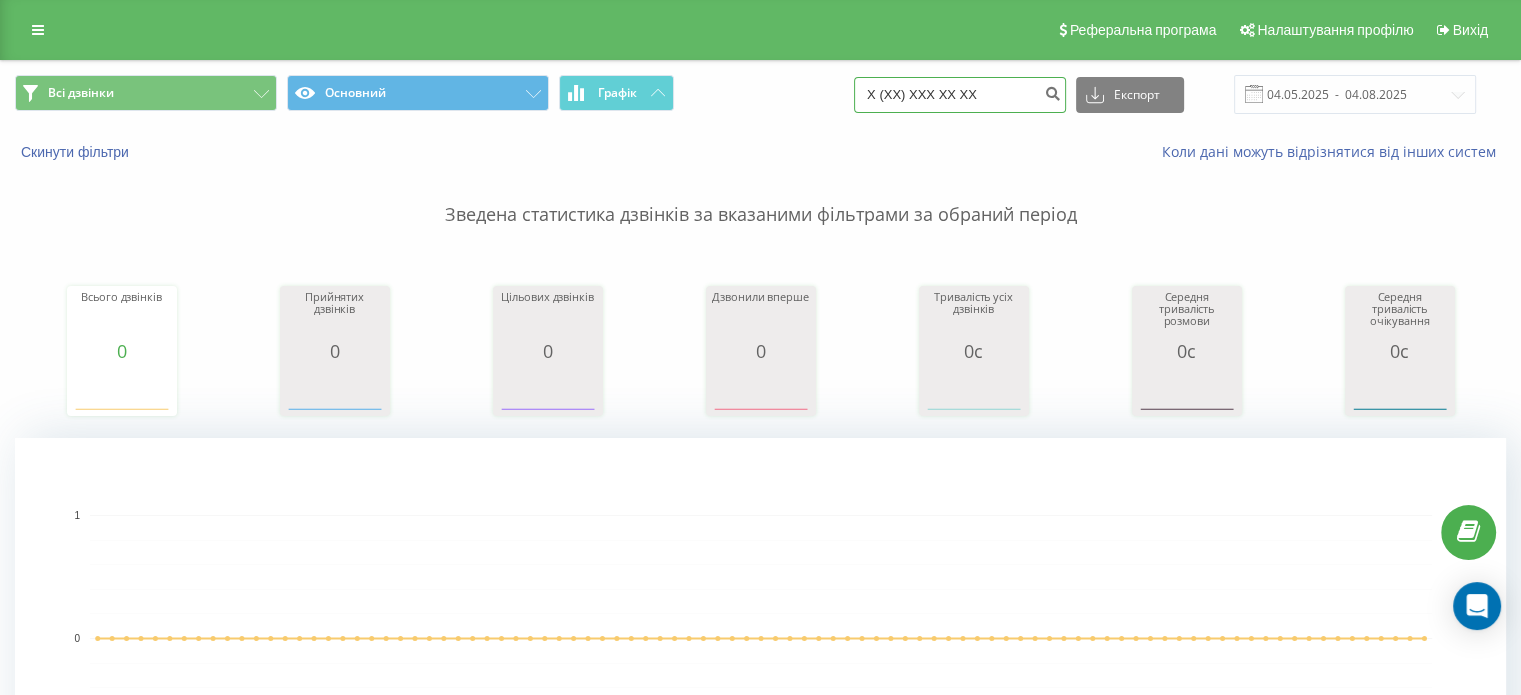 type on "0 (67) 681 02 12" 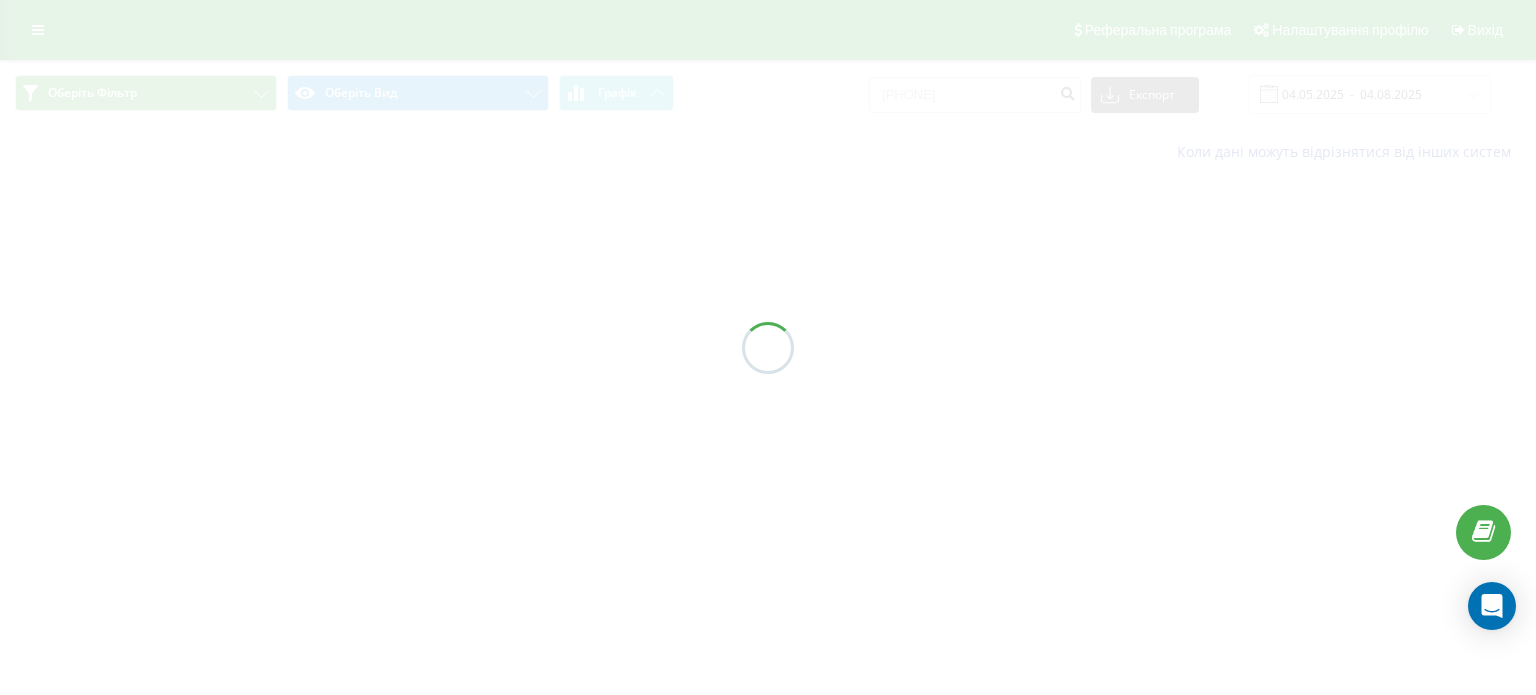 scroll, scrollTop: 0, scrollLeft: 0, axis: both 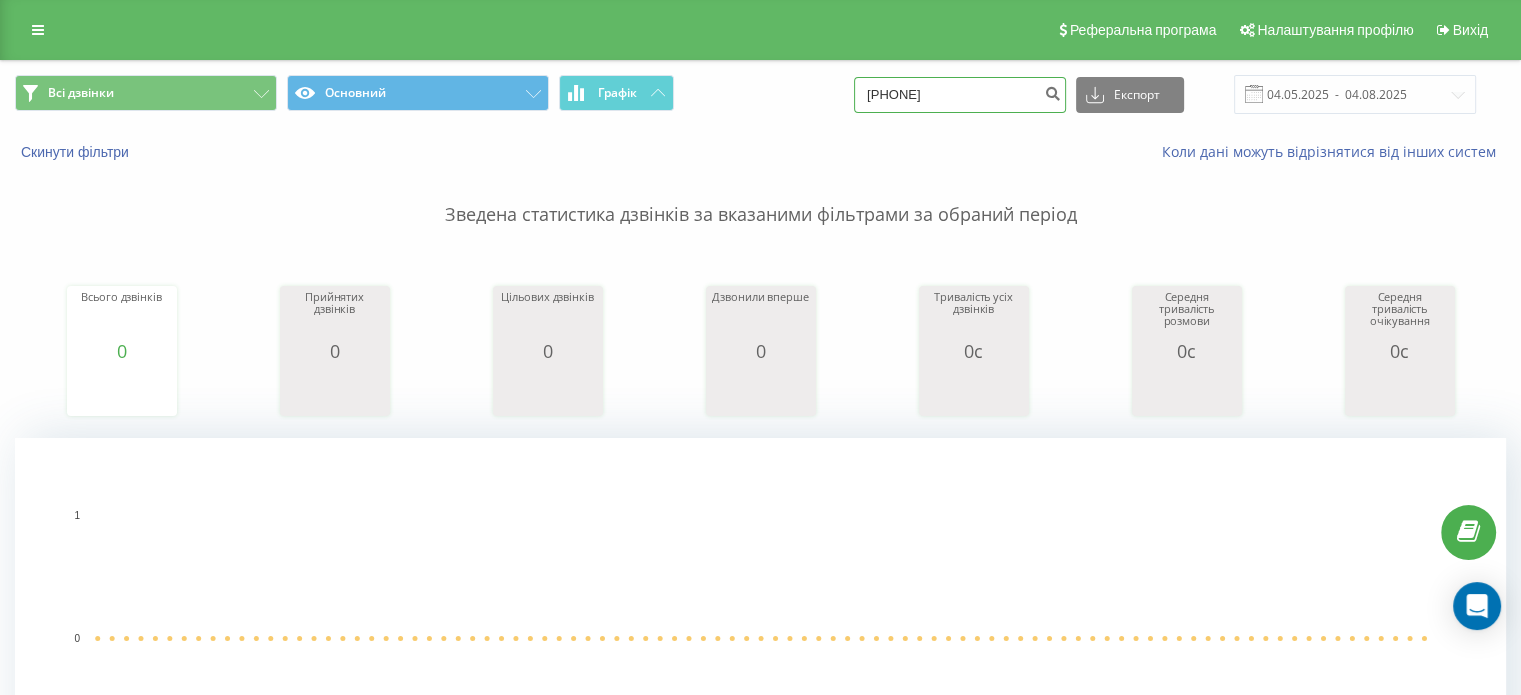 click on "0(67)6810212" at bounding box center [960, 95] 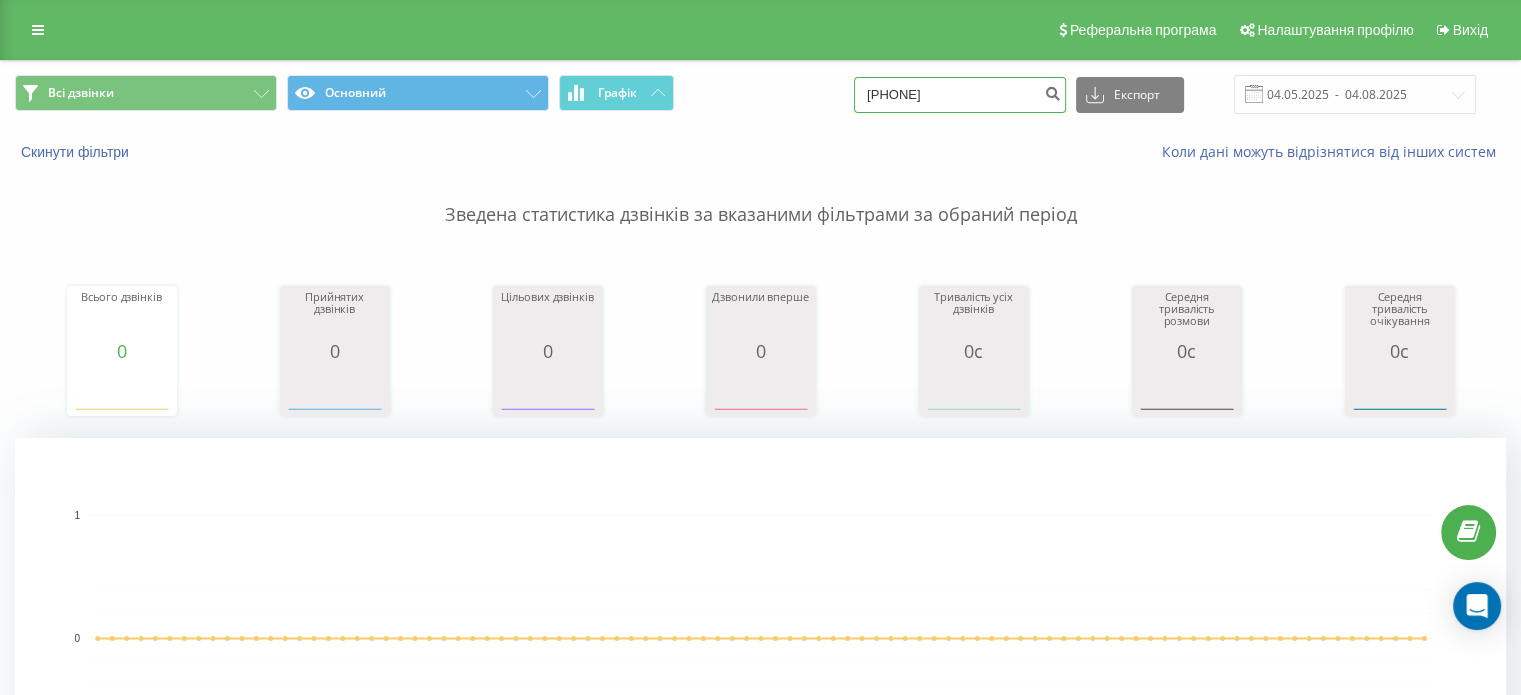 click on "0(67)6810212" at bounding box center (960, 95) 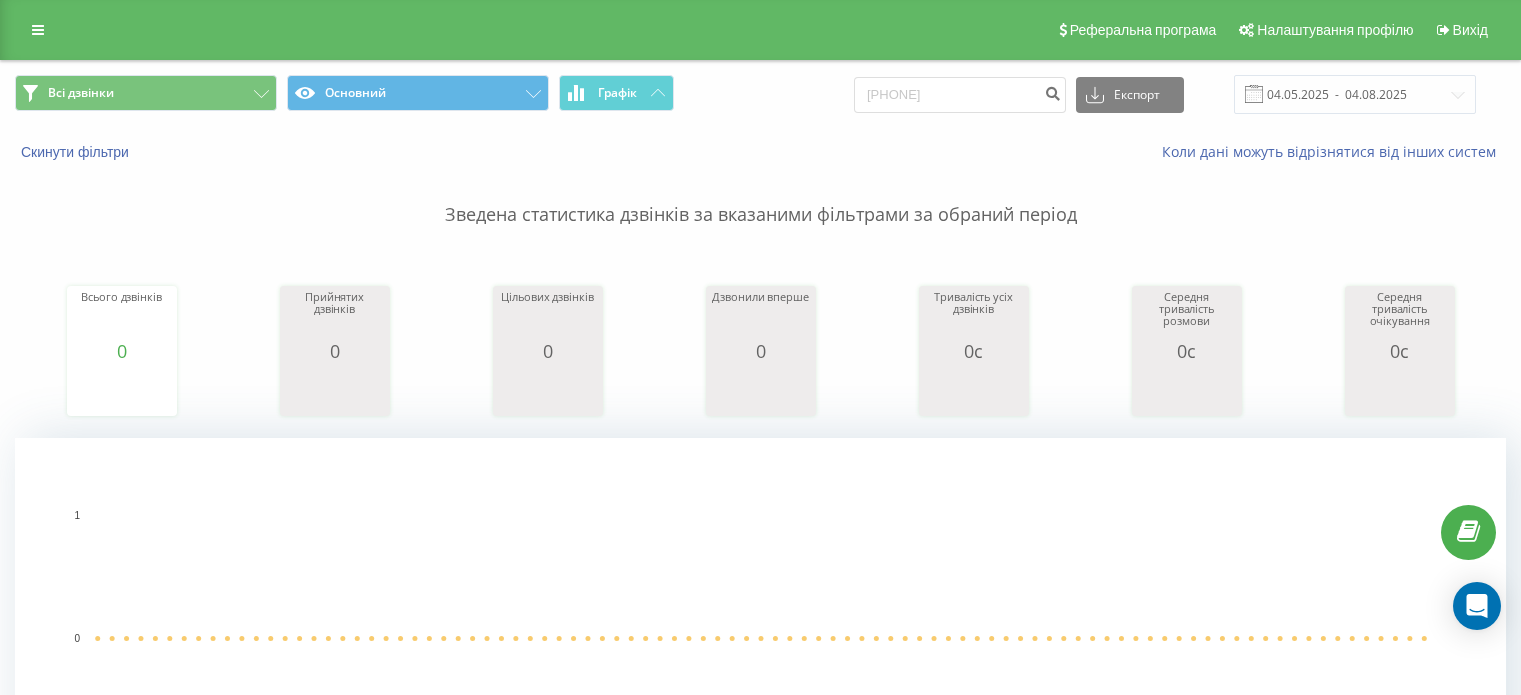 scroll, scrollTop: 0, scrollLeft: 0, axis: both 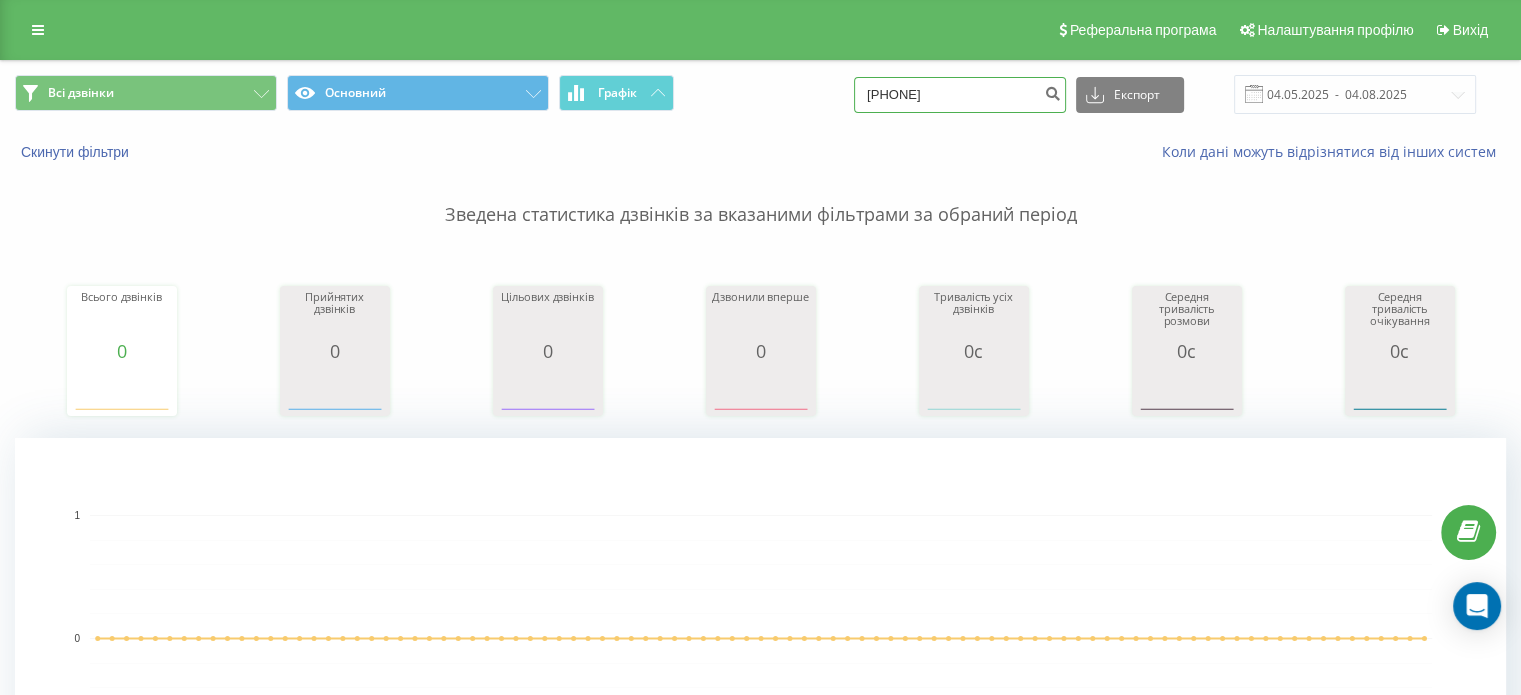 click on "[PHONE]" at bounding box center [960, 95] 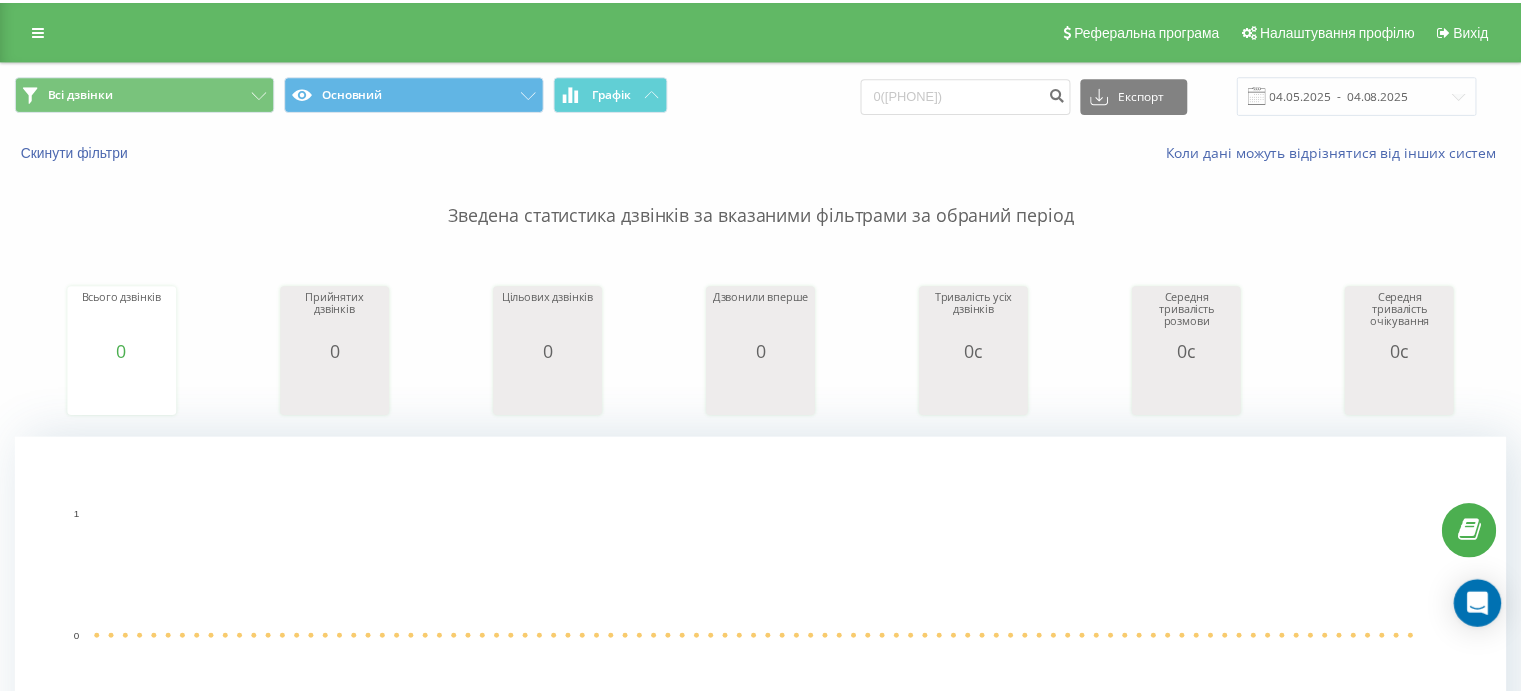 scroll, scrollTop: 0, scrollLeft: 0, axis: both 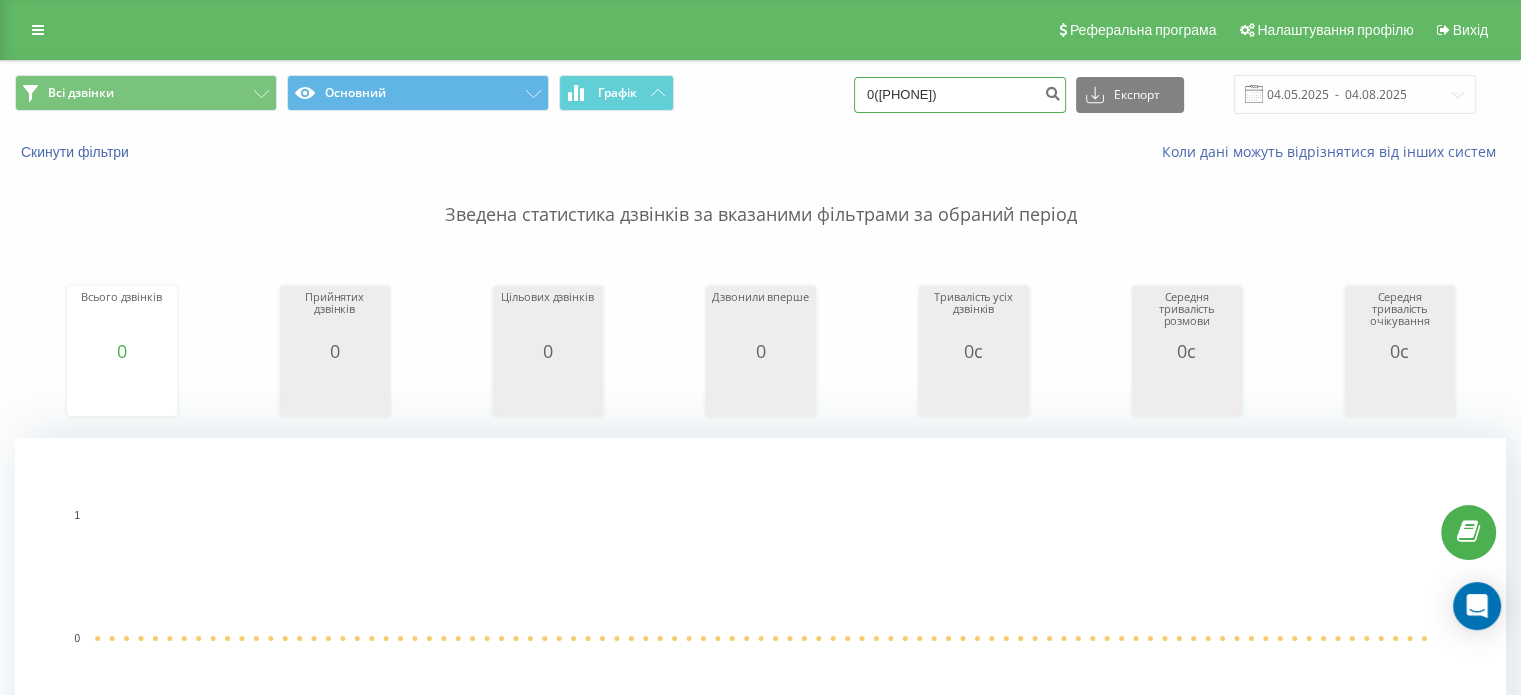 click on "0([PHONE])" at bounding box center (960, 95) 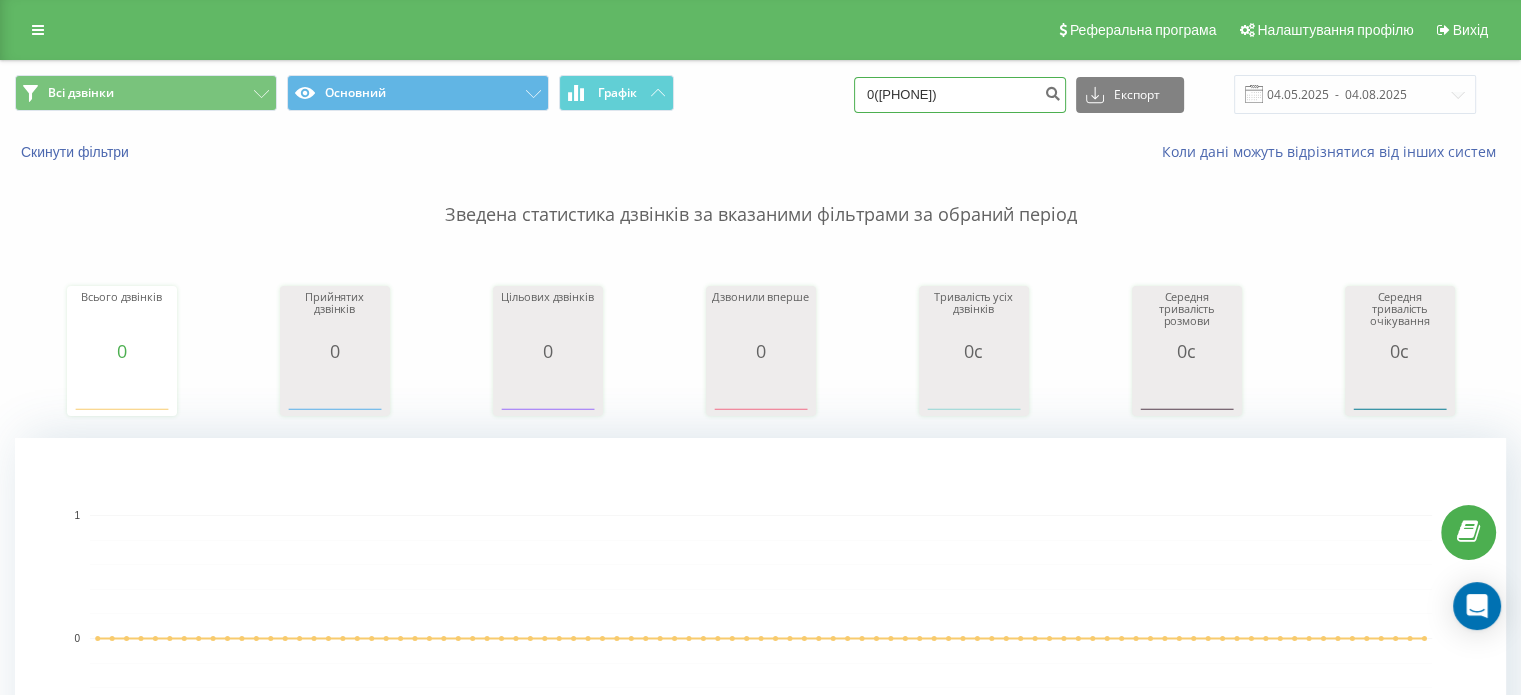 click on "0([PHONE])" at bounding box center [960, 95] 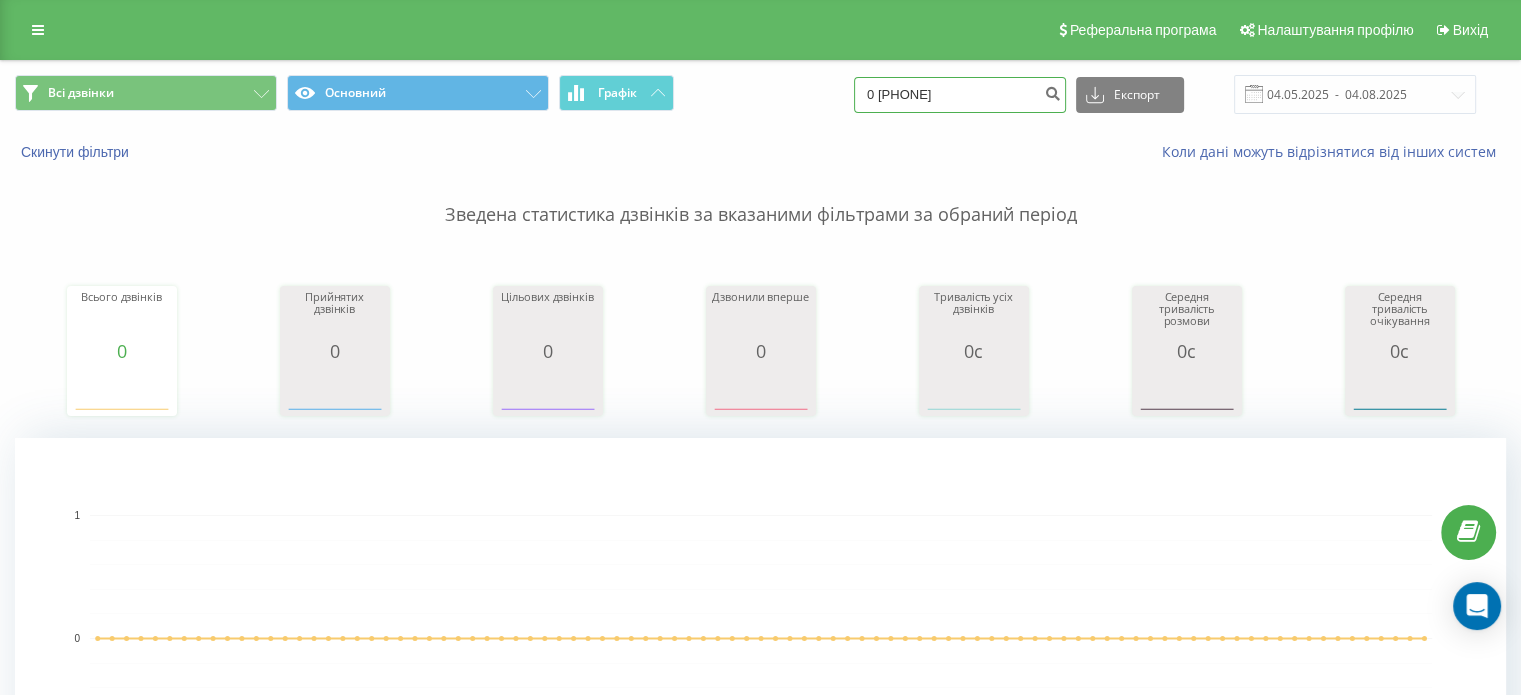 type on "0 [PHONE]" 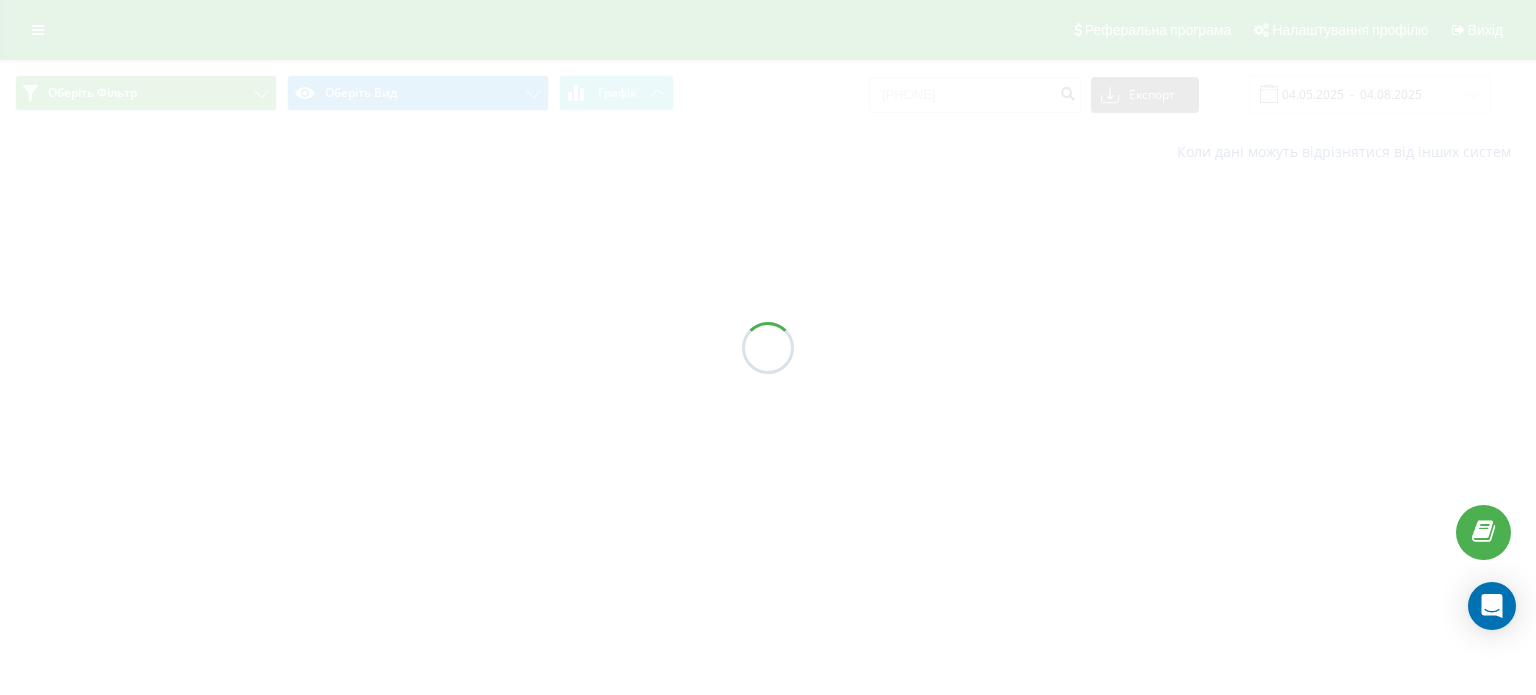 scroll, scrollTop: 0, scrollLeft: 0, axis: both 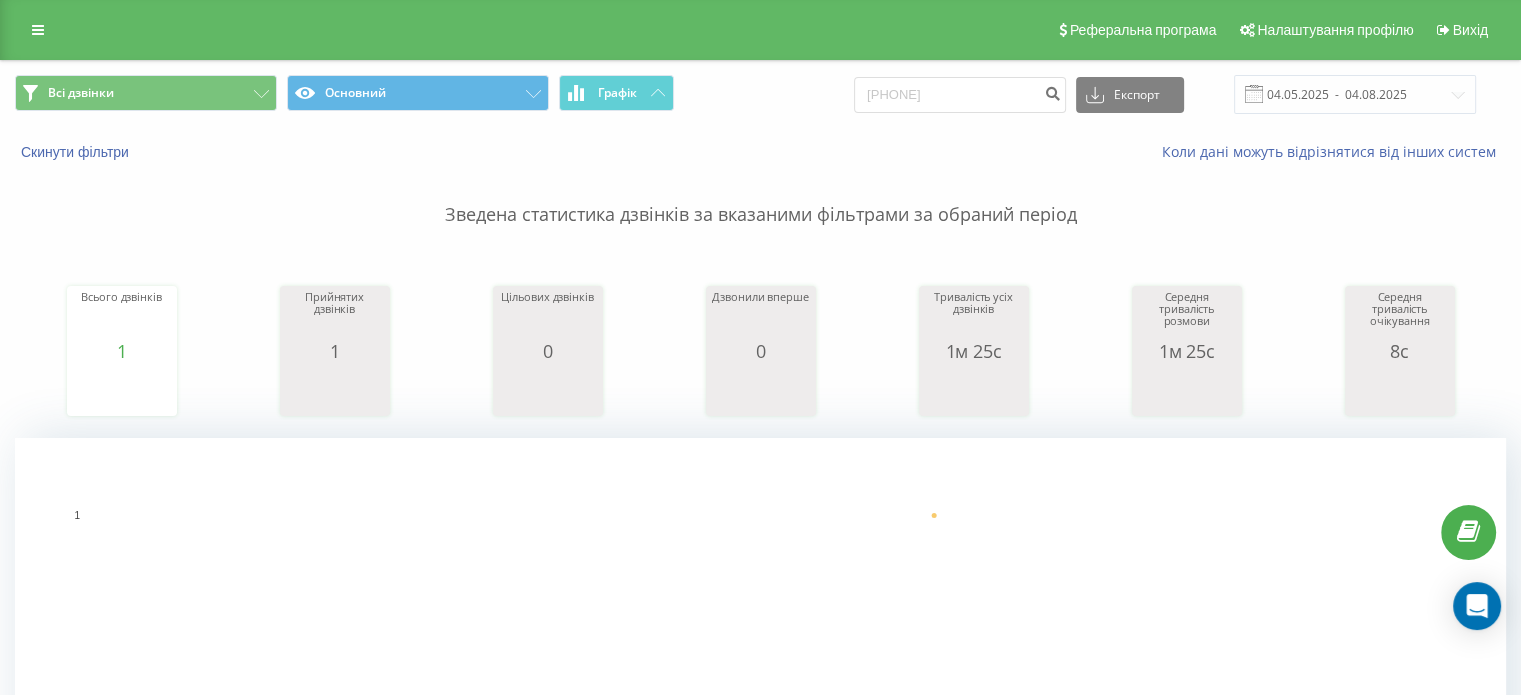 click on "Всього дзвінків 1 date totalCalls 04.05.25 0 10.05.25 0 16.05.25 0 22.05.25 0 28.05.25 0 03.06.25 0 09.06.25 0 15.06.25 0 21.06.25 0 27.06.25 0 03.07.25 0 09.07.25 0 15.07.25 0 21.07.25 0 27.07.25 0 02.08.25 0 02.0… Прийнятих дзвінків 1 date answeredCalls 04.05.25 0 10.05.25 0 16.05.25 0 22.05.25 0 28.05.25 0 03.06.25 0 09.06.25 0 15.06.25 0 21.06.25 0 27.06.25 0 03.07.25 0 09.07.25 0 15.07.25 0 21.07.25 0 27.07.25 0 02.08.25 0 03.07.25 Цільових дзвінків 0 date properCalls 04.05.25 0 10.05.25 0 16.05.25 0 22.05.25 0 28.05.25 0 03.06.25 0 09.06.25 0 15.06.25 0 21.06.25 0 27.06.25 0 03.07.25 0 09.07.25 0 15.07.25 0 21.07.25 0 27.07.25 0 02.08.25 0 03.07.25 Дзвонили вперше 0 date uniqueCalls 04.05.25 0 10.05.25 0 16.05.25 0 22.05.25 0 28.05.25 0 03.06.25 0 09.06.25 0 15.06.25 0 21.06.25 0 27.06.25 0 03.07.25 0 09.07.25 0 15.07.25 0 21.07.25 0 27.07.25 0 02.08.25 0 03.07.25 Тривалість усіх дзвінків 1м 25с date 04.05.25 0 0 0 0" at bounding box center [760, 332] 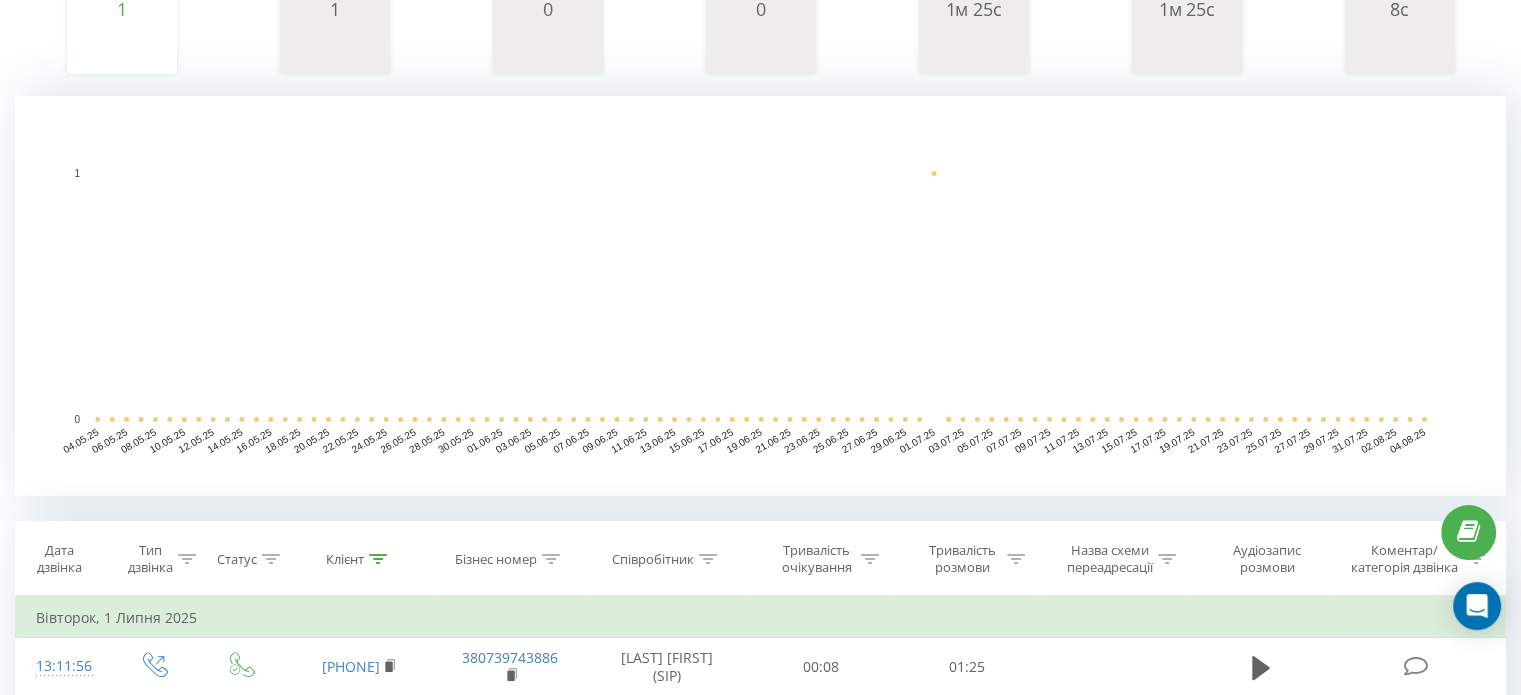 scroll, scrollTop: 267, scrollLeft: 0, axis: vertical 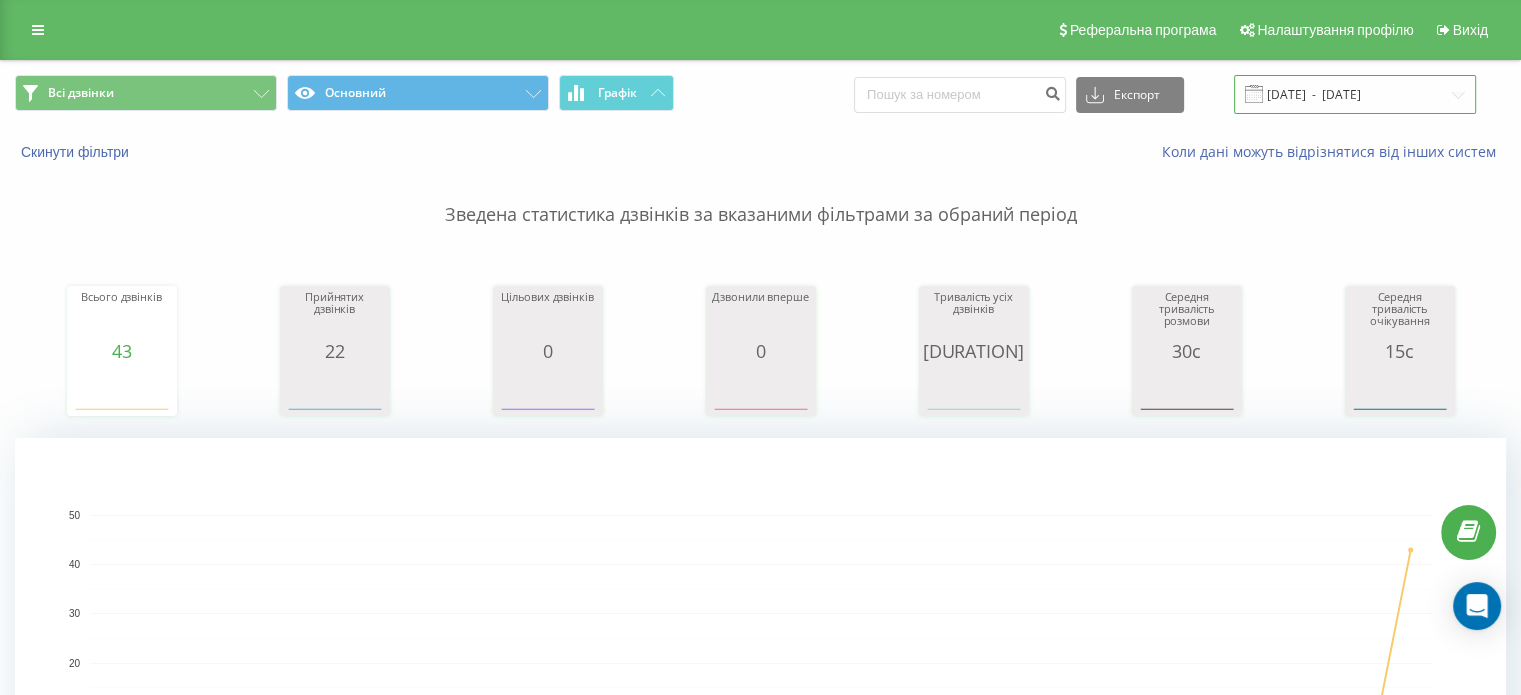 click on "17.01.2025  -  17.02.2025" at bounding box center [1355, 94] 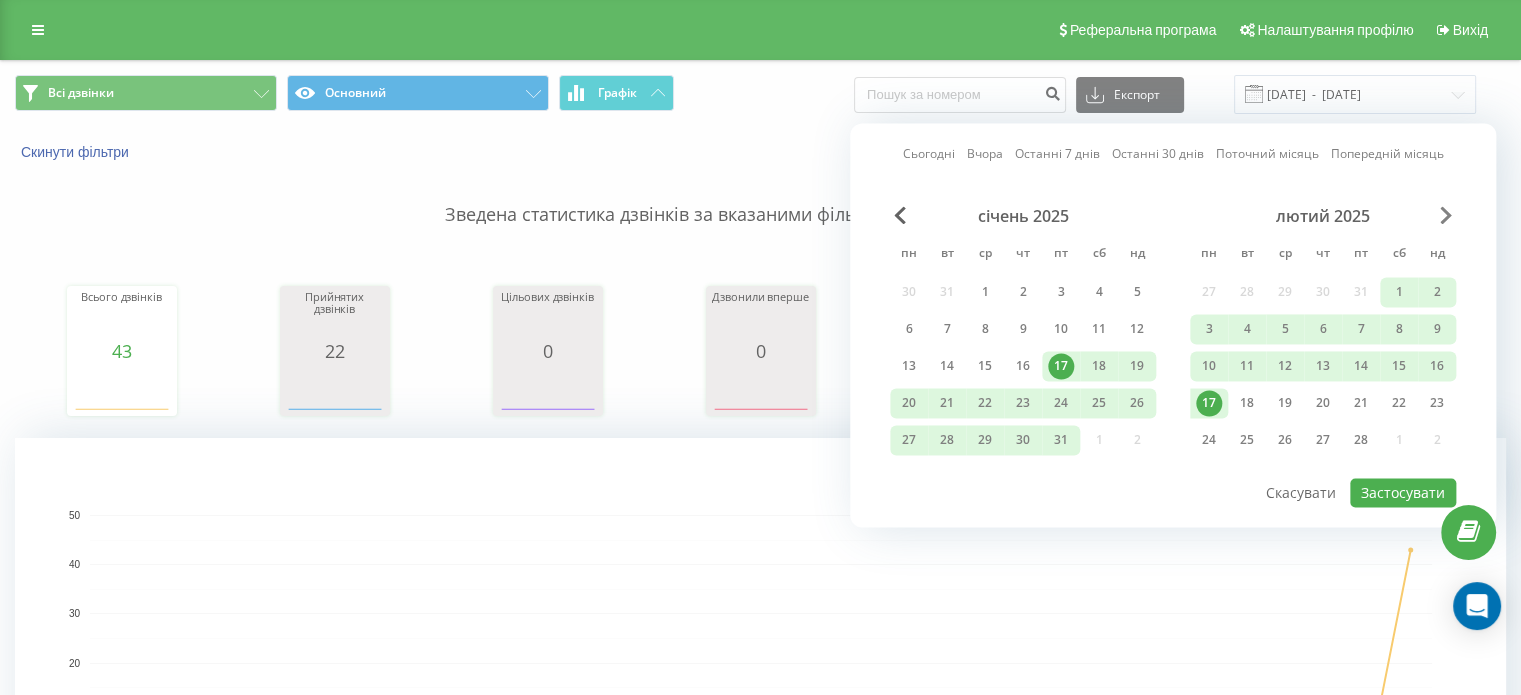 click at bounding box center (1446, 215) 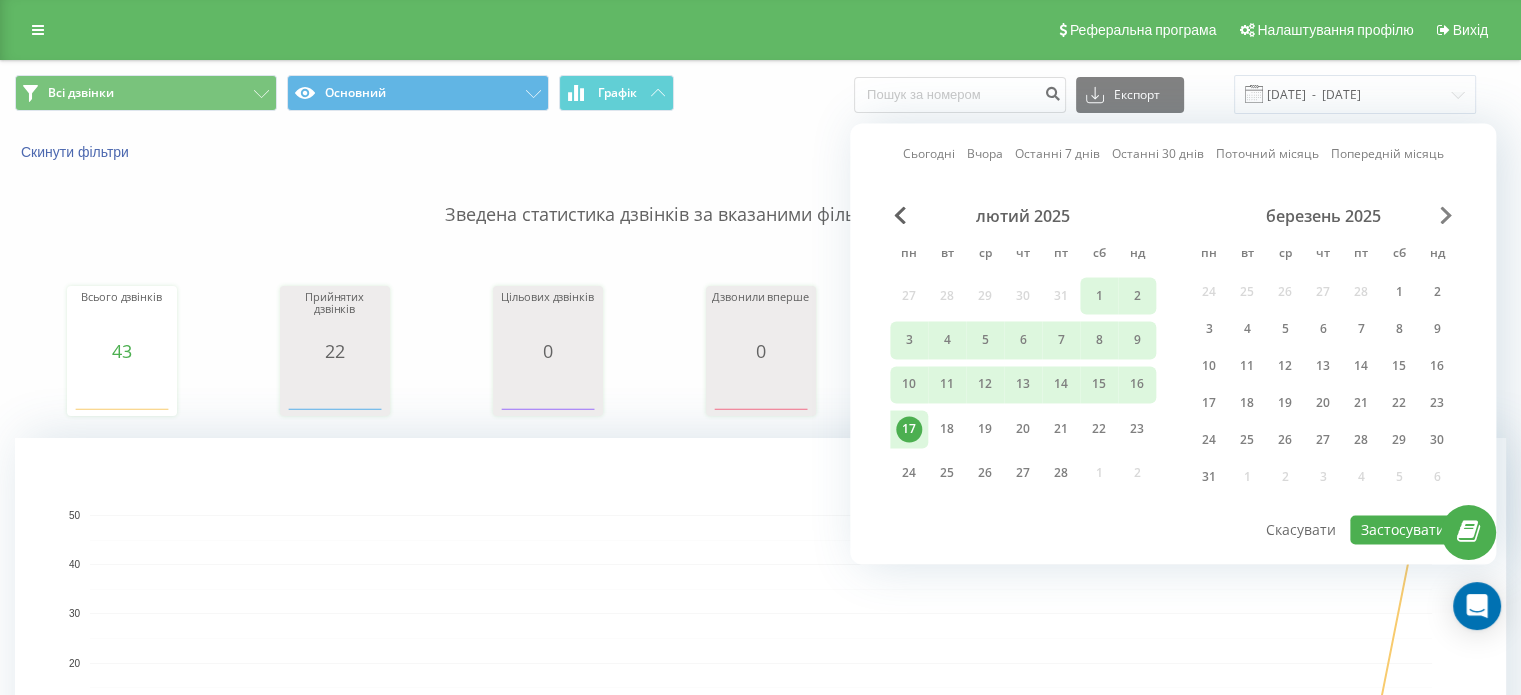 click at bounding box center (1446, 215) 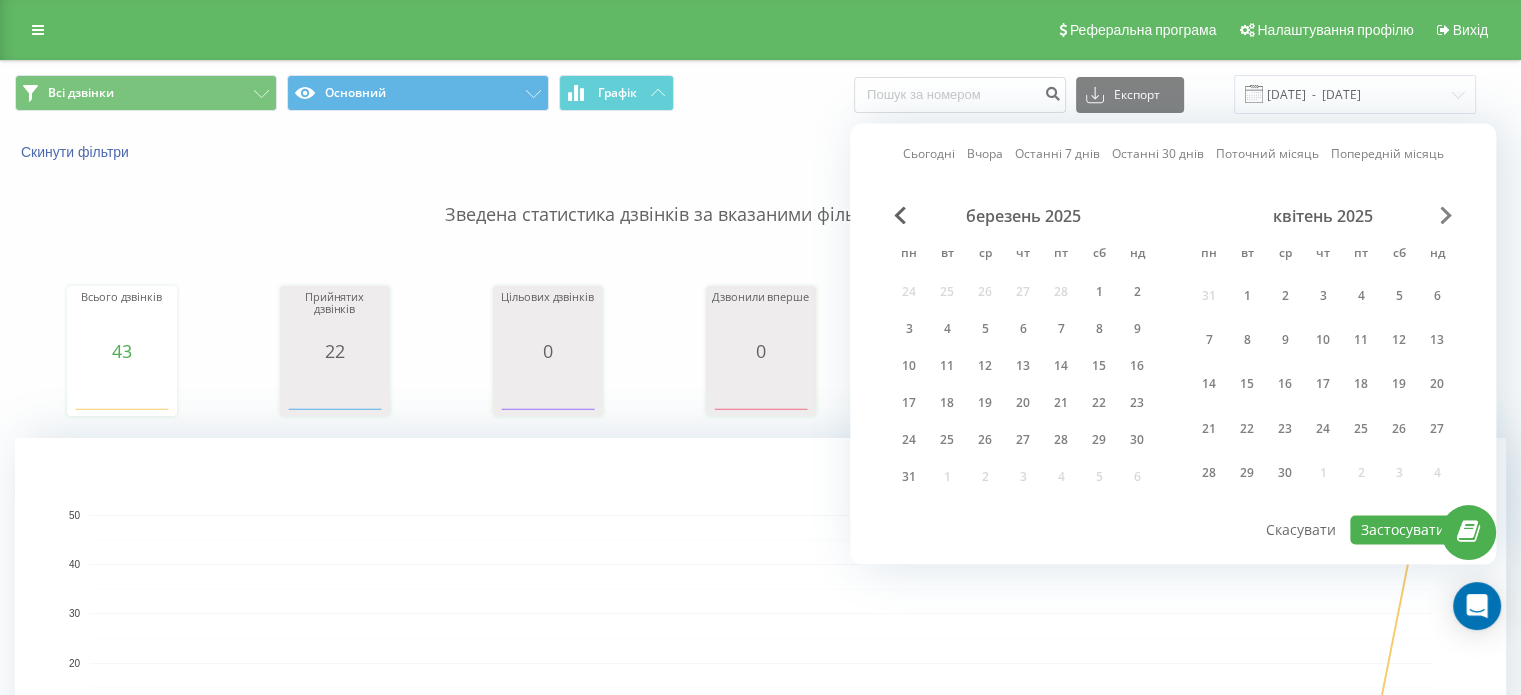 click at bounding box center [1446, 215] 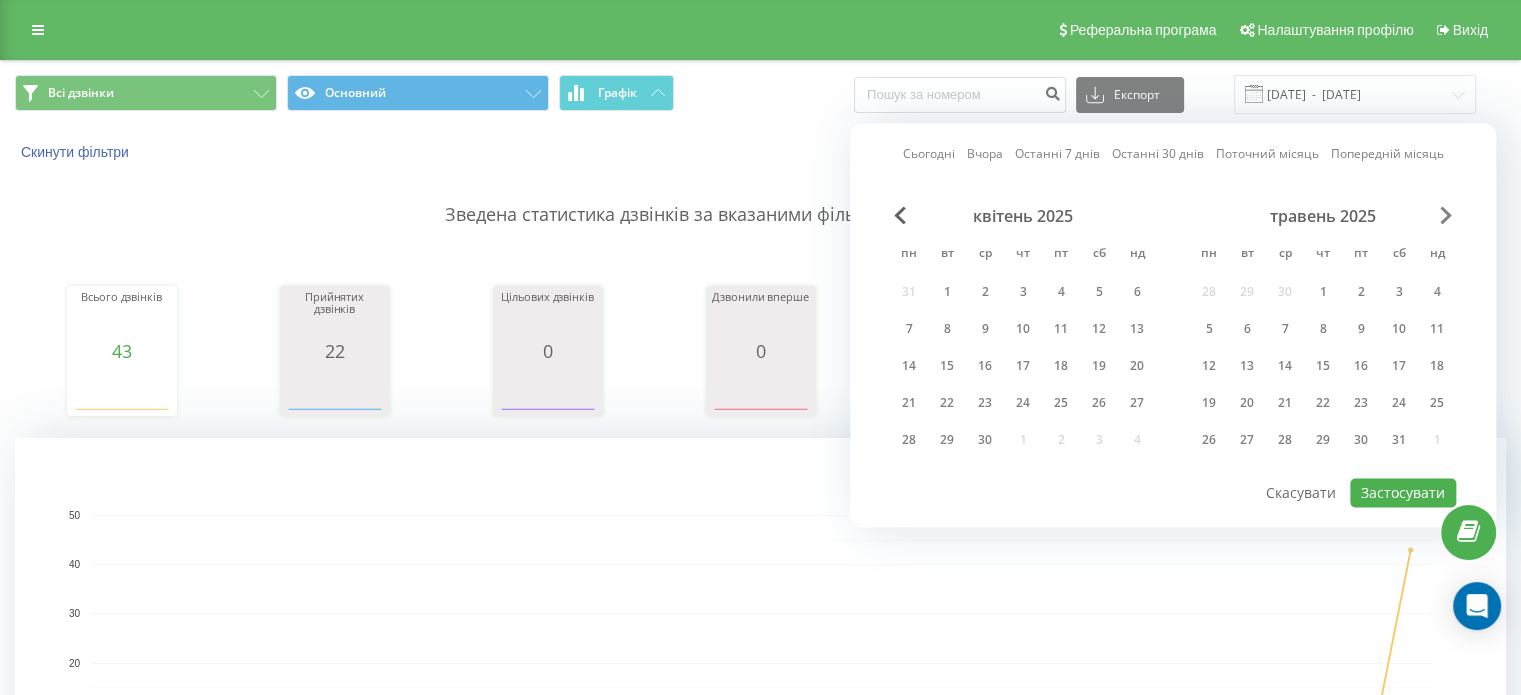 click at bounding box center (1446, 215) 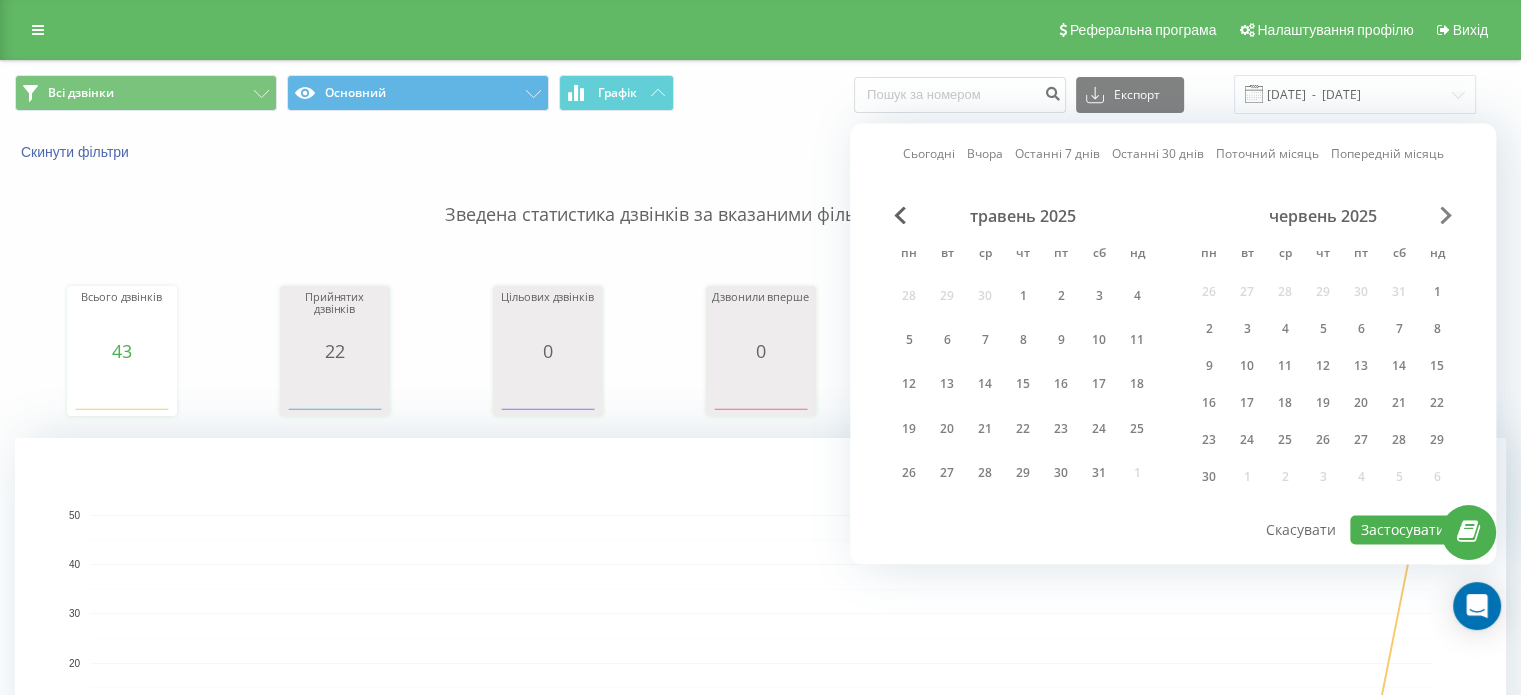 click at bounding box center (1446, 215) 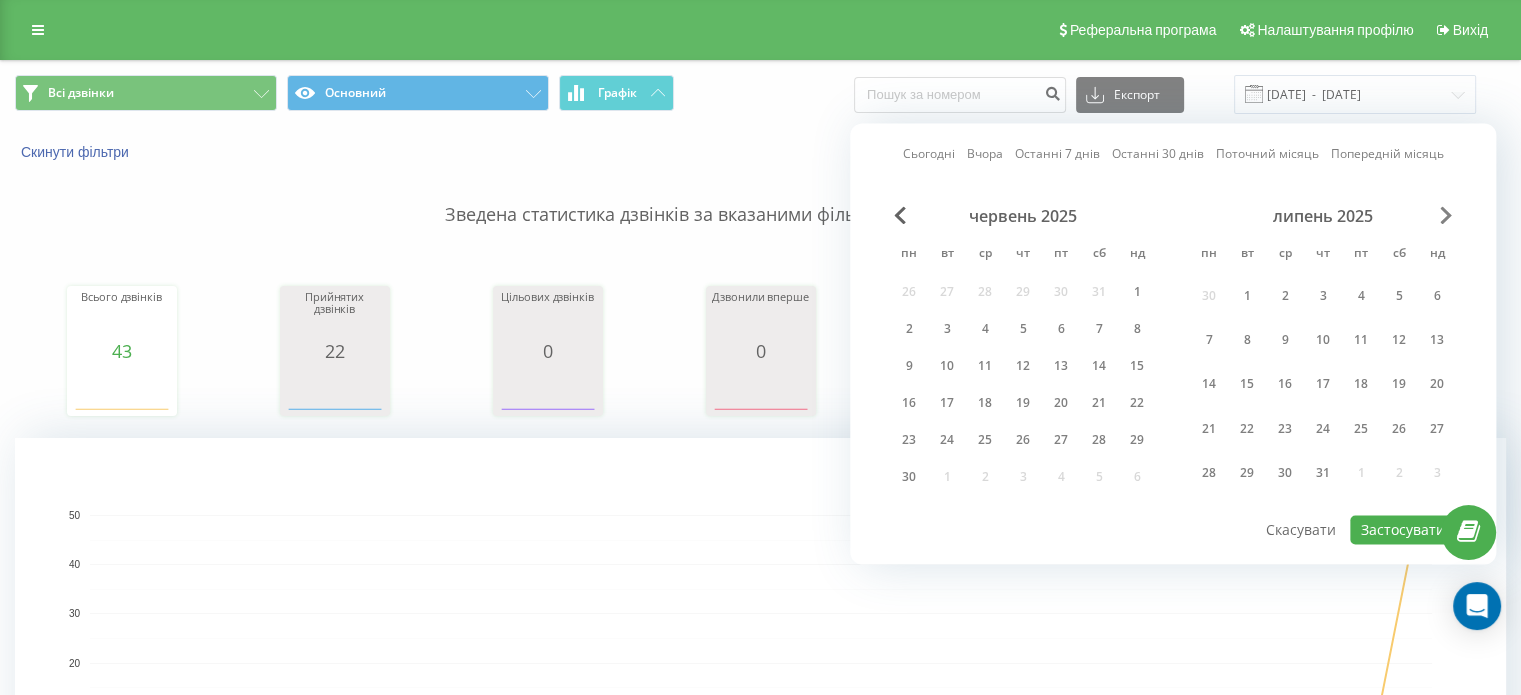 click at bounding box center (1446, 215) 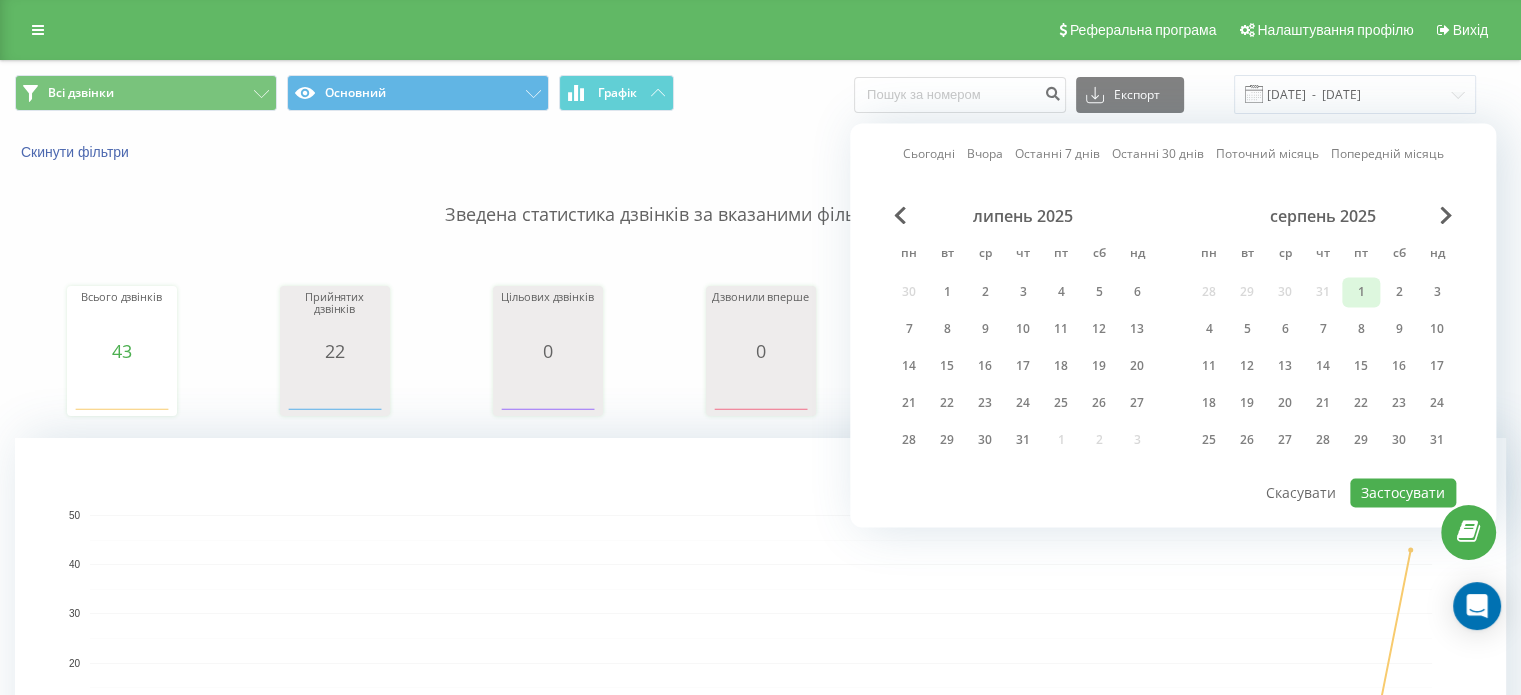 click on "1" at bounding box center (1361, 292) 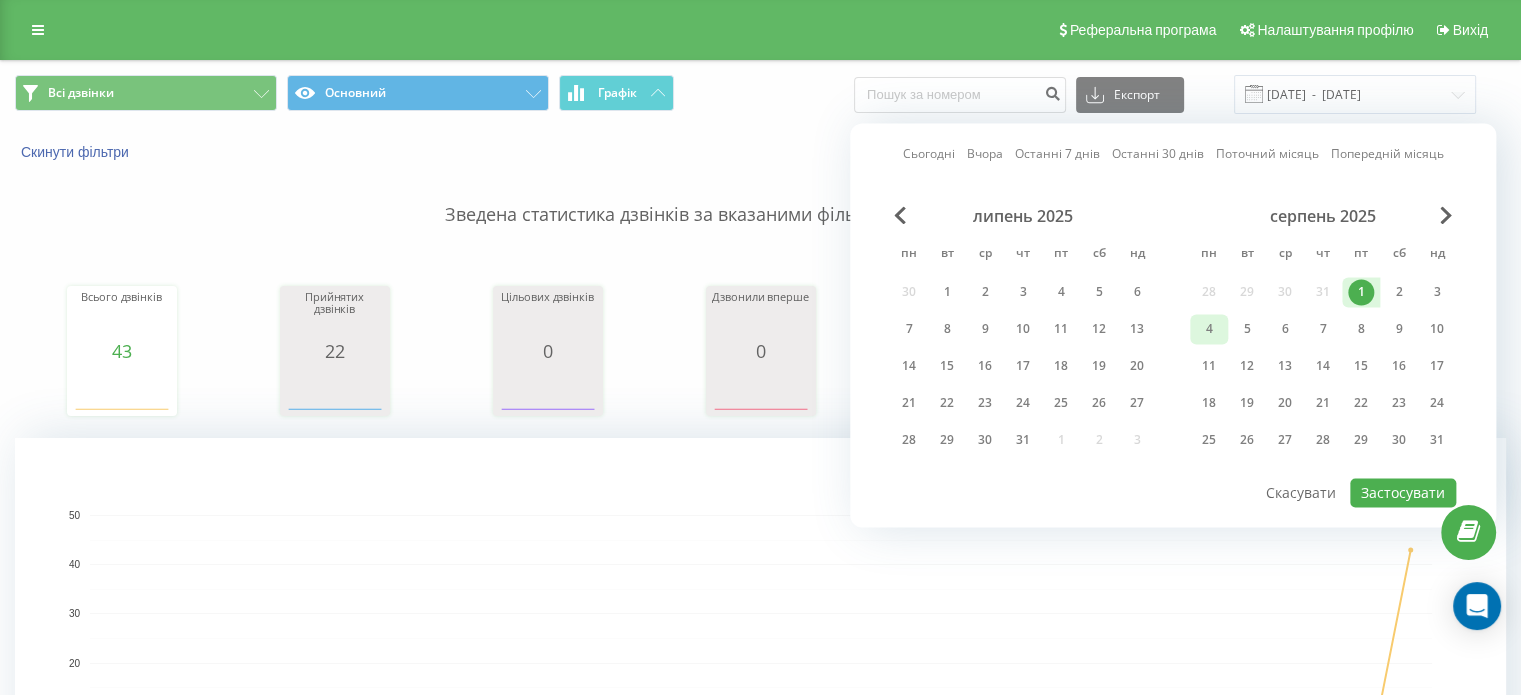 click on "4" at bounding box center (1209, 329) 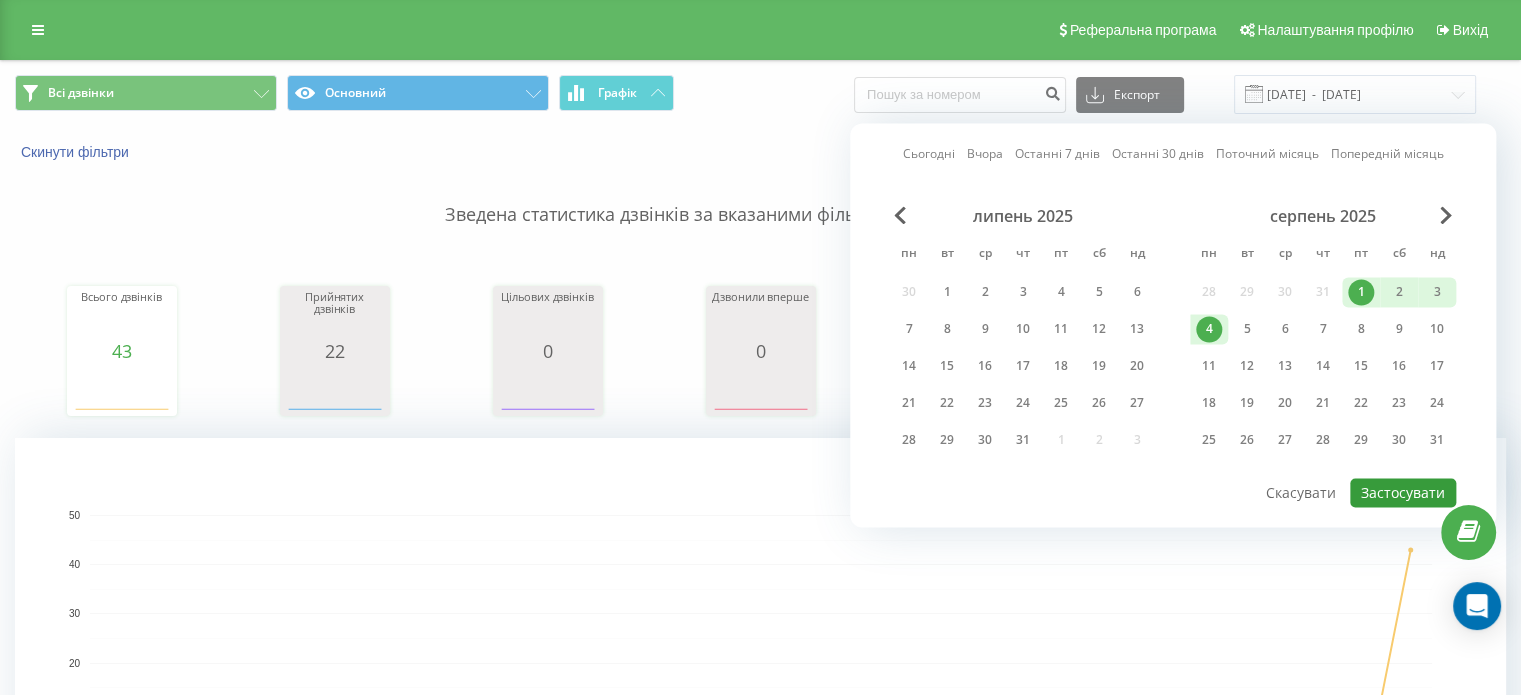 click on "Застосувати" at bounding box center (1403, 492) 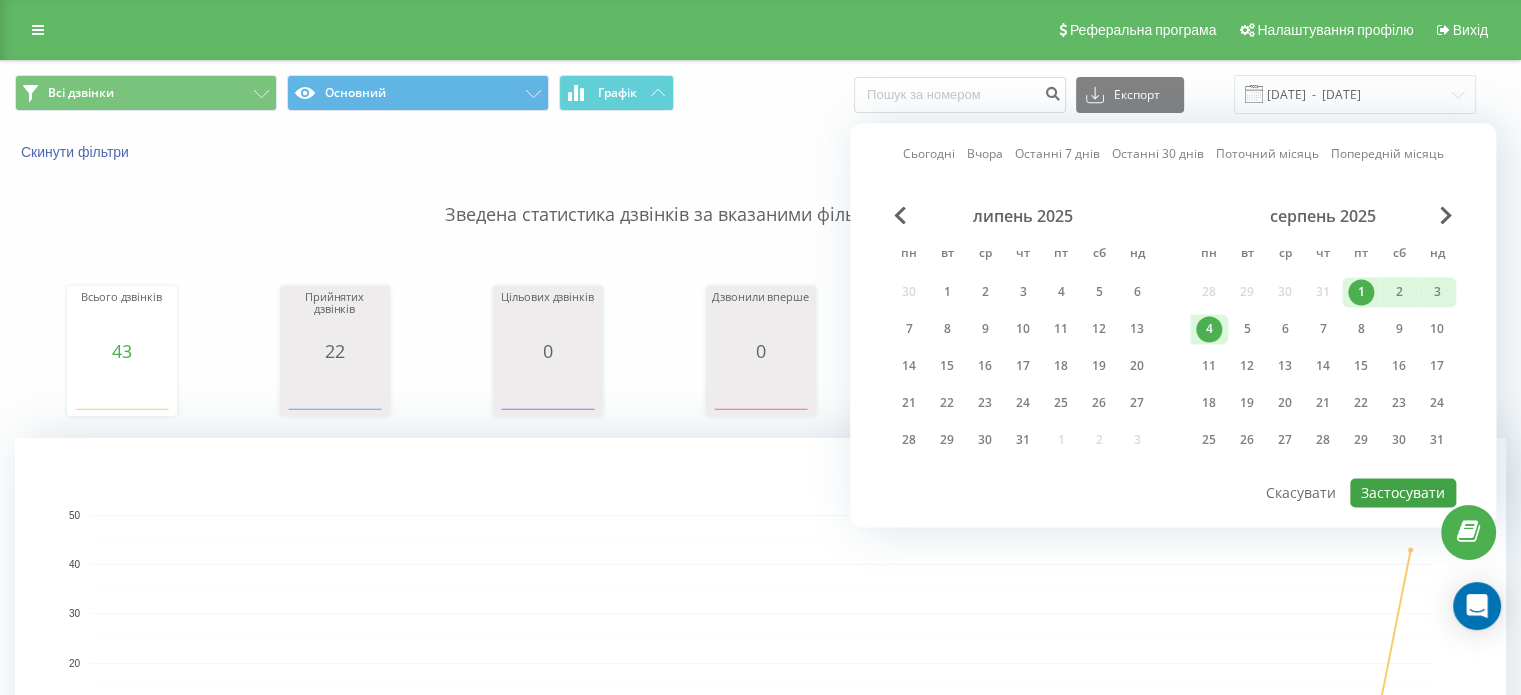 type on "01.08.2025  -  04.08.2025" 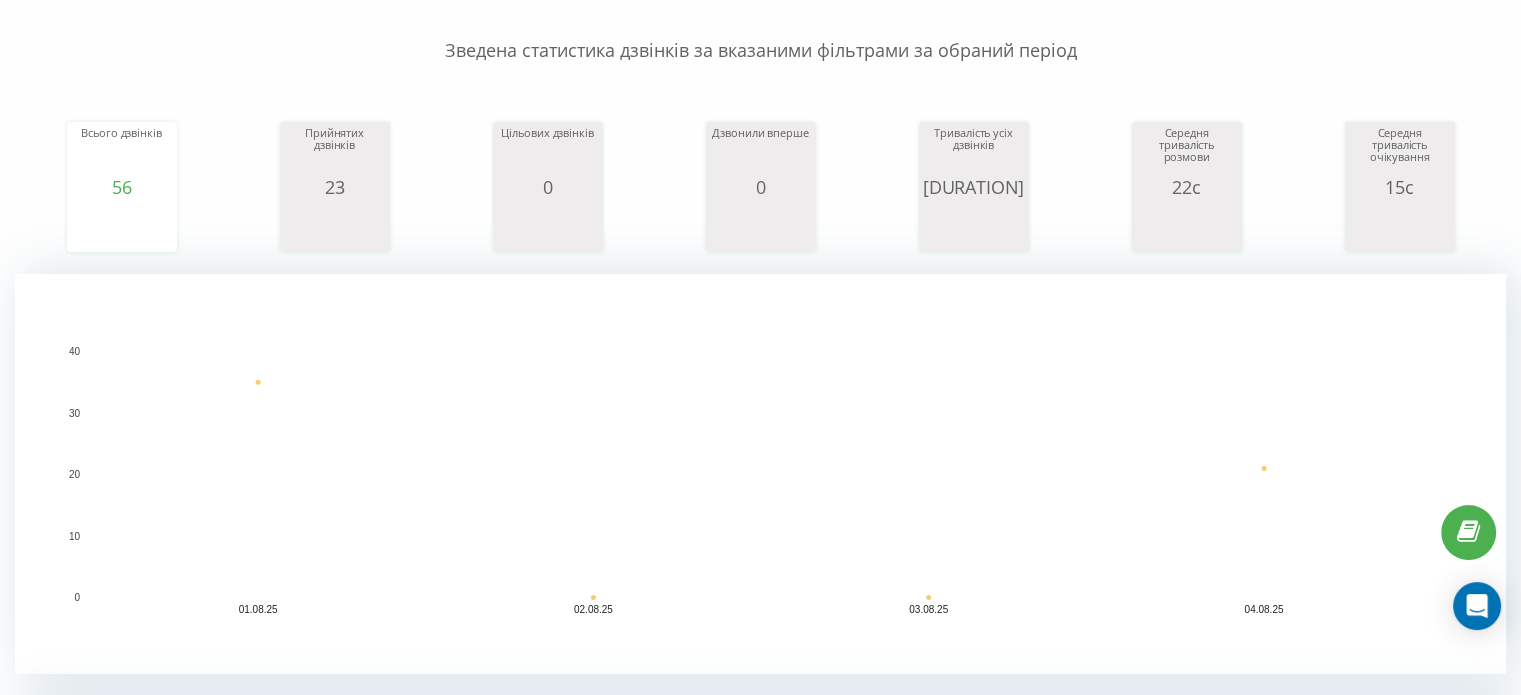 scroll, scrollTop: 200, scrollLeft: 0, axis: vertical 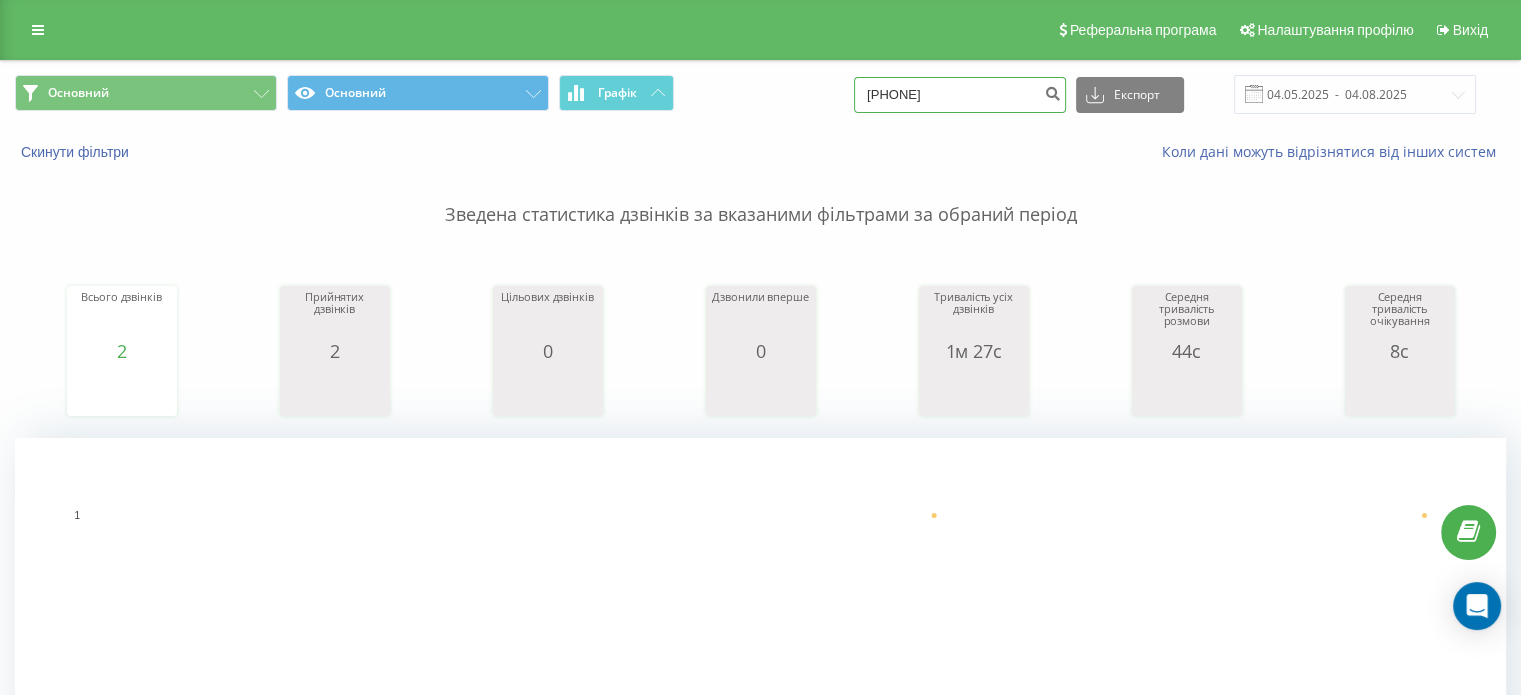 click on "0950928226" at bounding box center (960, 95) 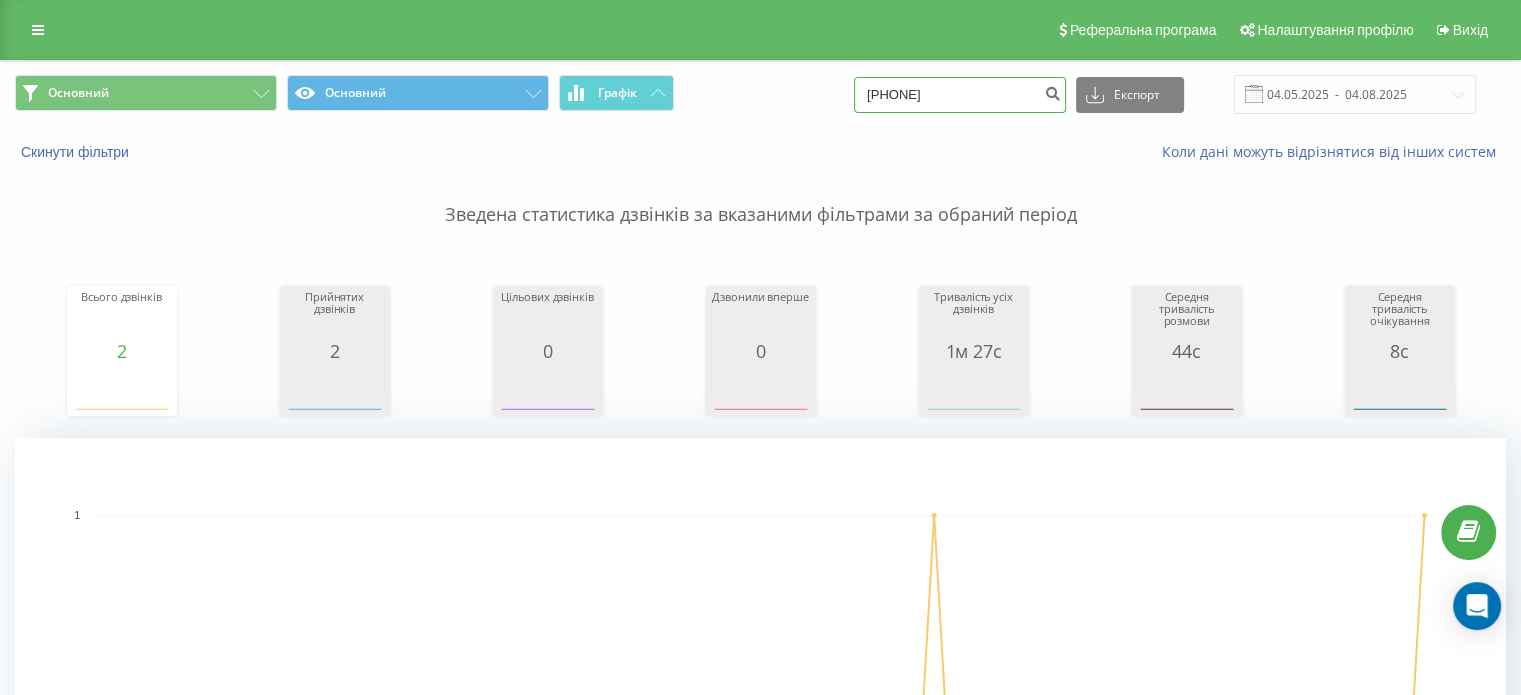paste on "667907310" 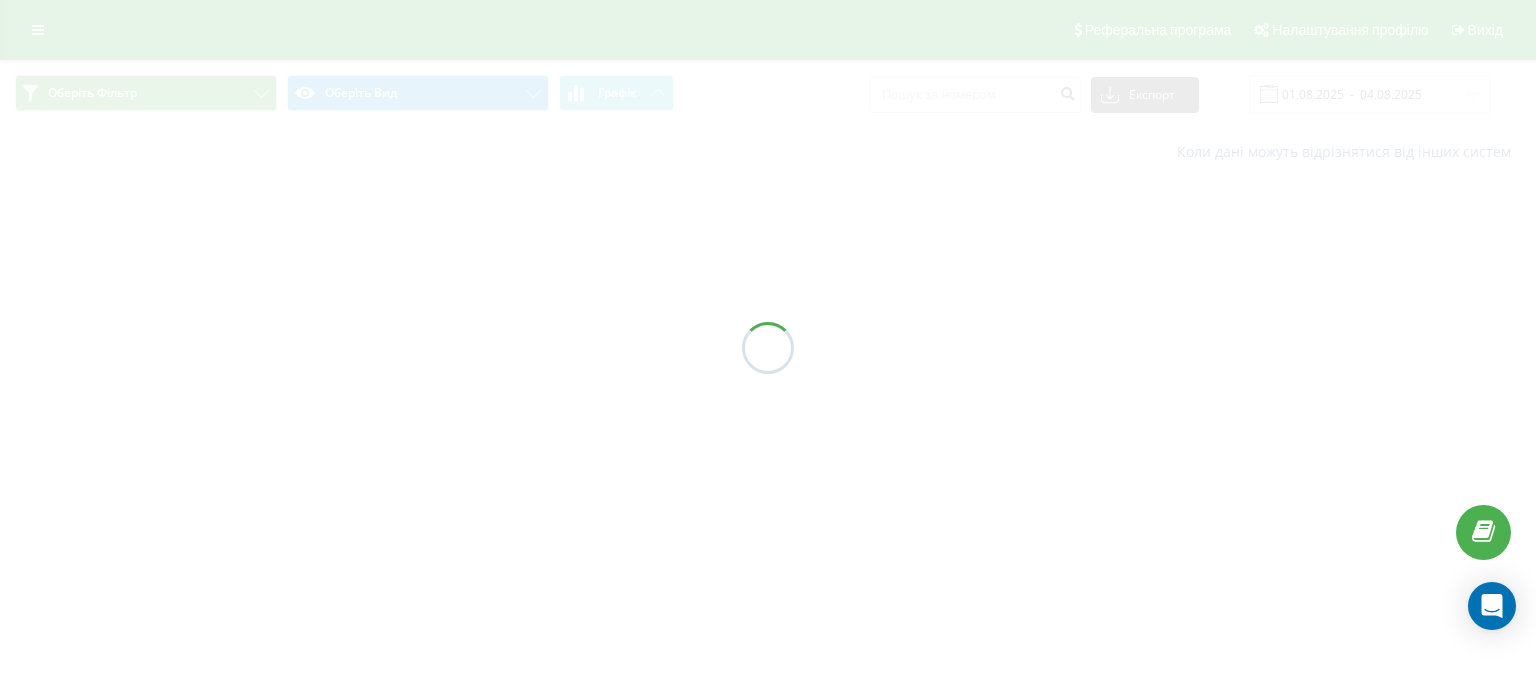 scroll, scrollTop: 0, scrollLeft: 0, axis: both 